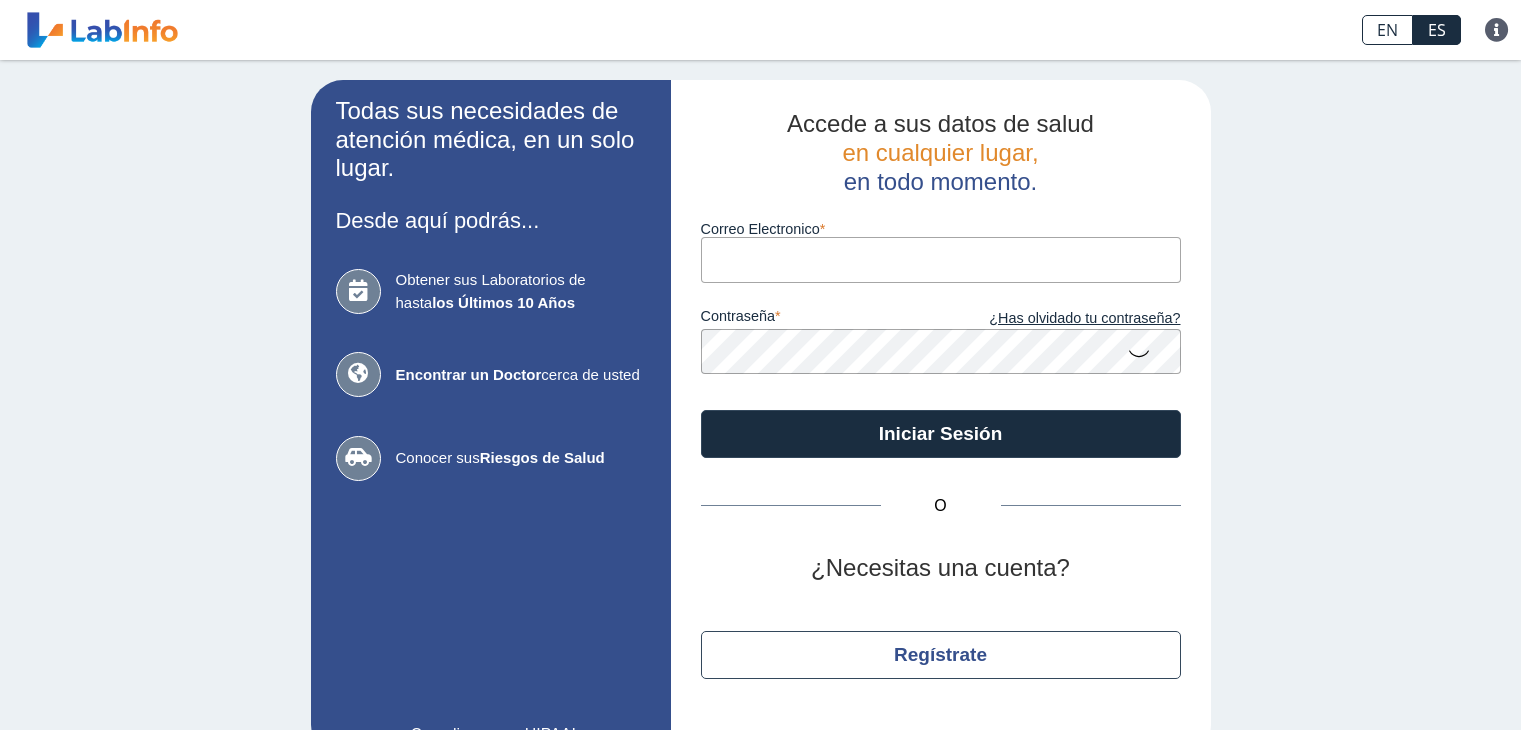 scroll, scrollTop: 0, scrollLeft: 0, axis: both 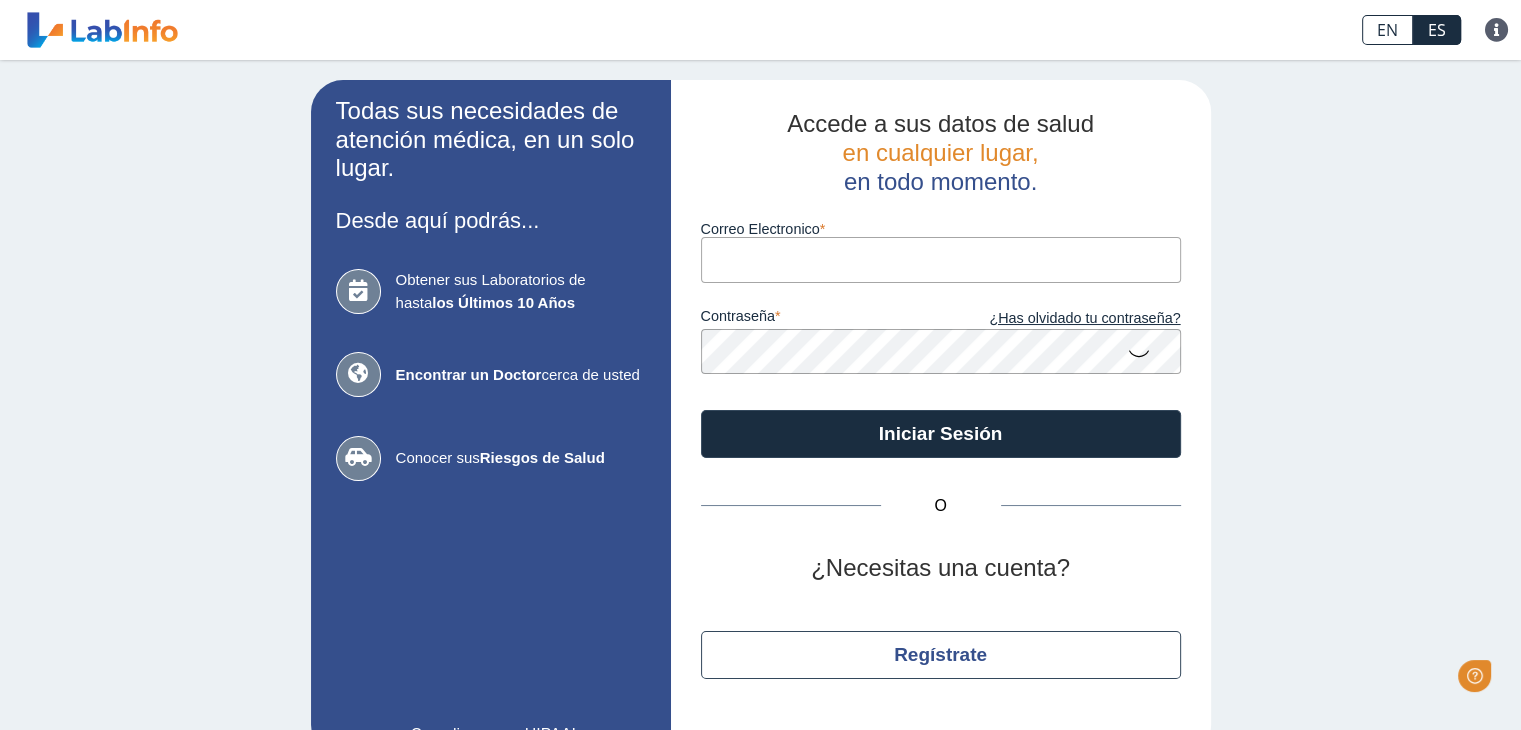 click on "Correo Electronico" at bounding box center (941, 259) 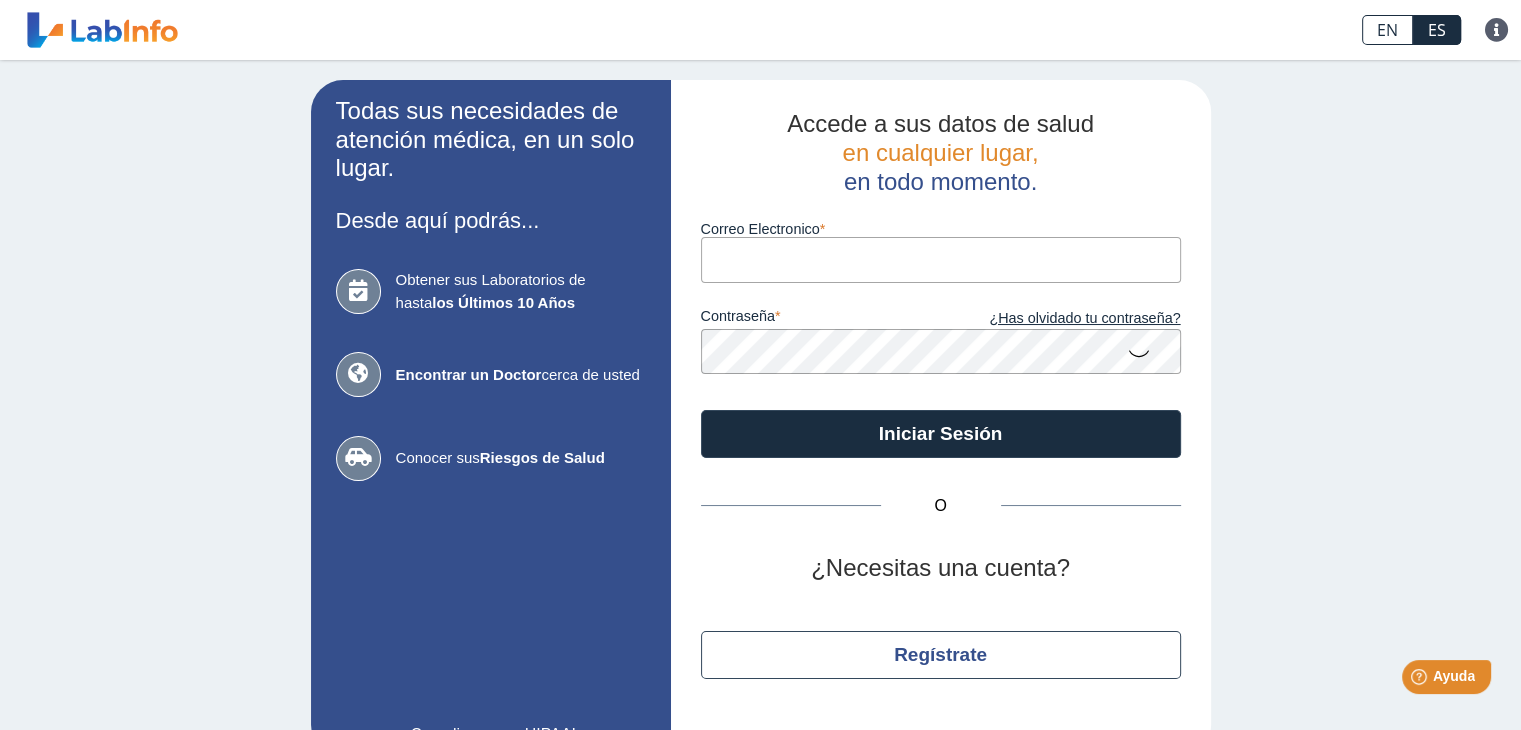type on "[EMAIL_ADDRESS][DOMAIN_NAME]" 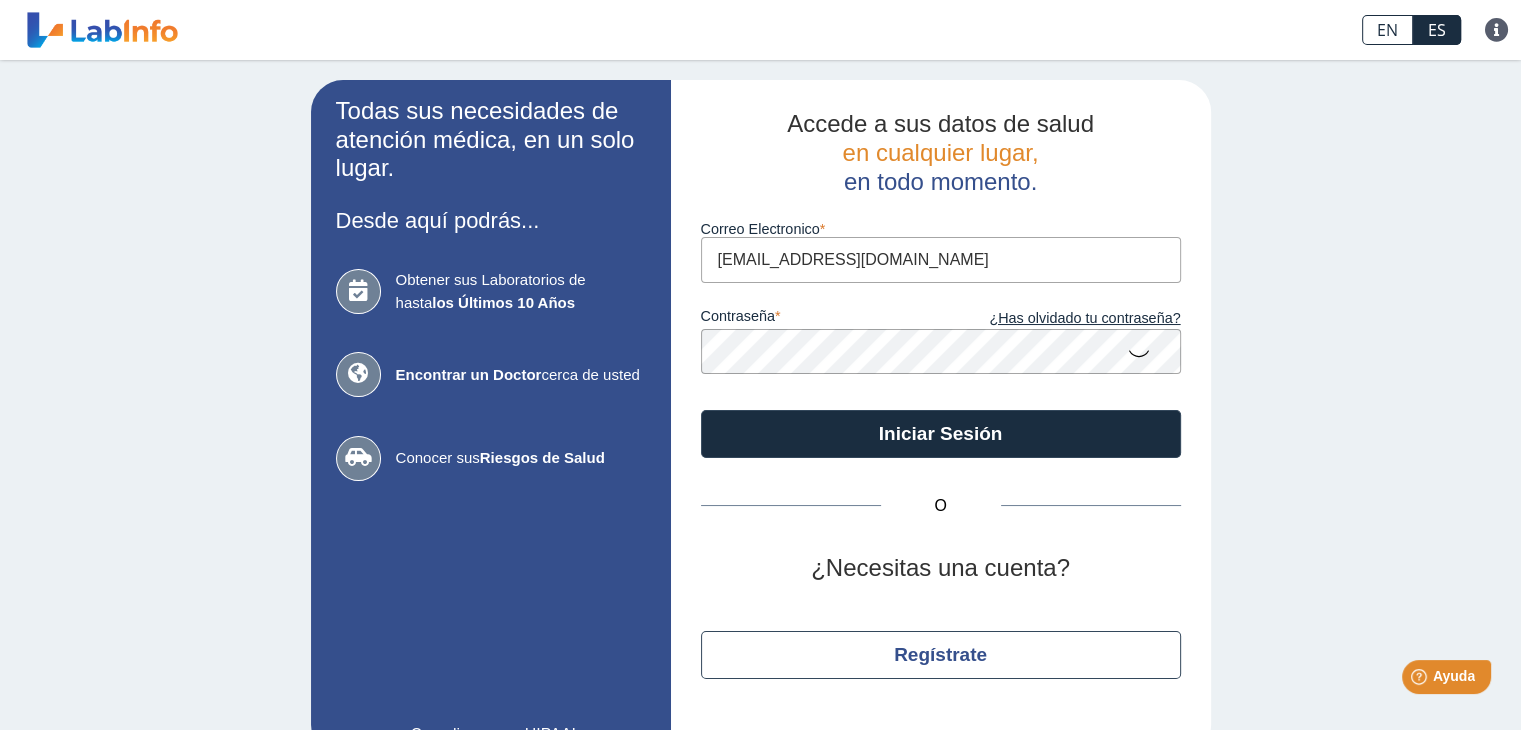 click 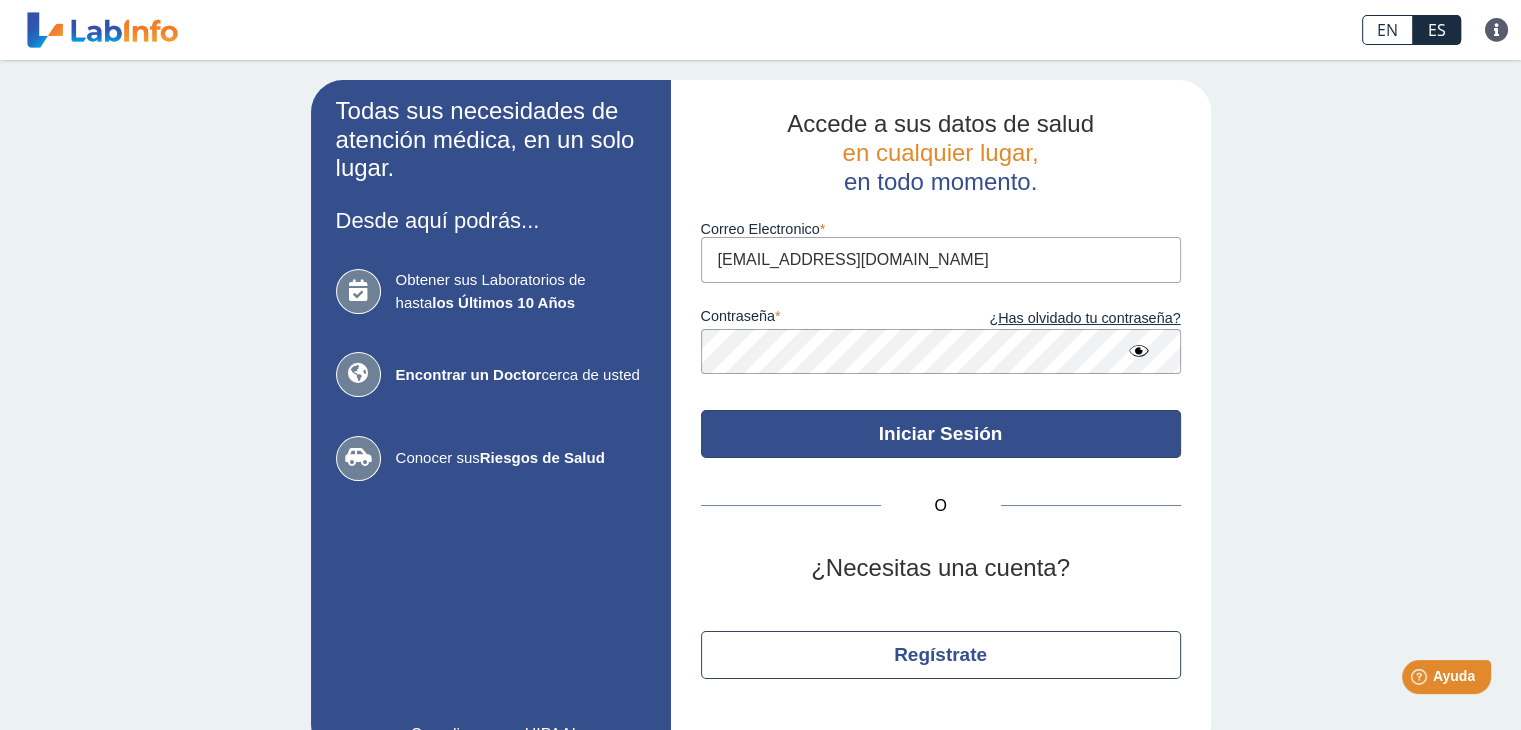 click on "Iniciar Sesión" 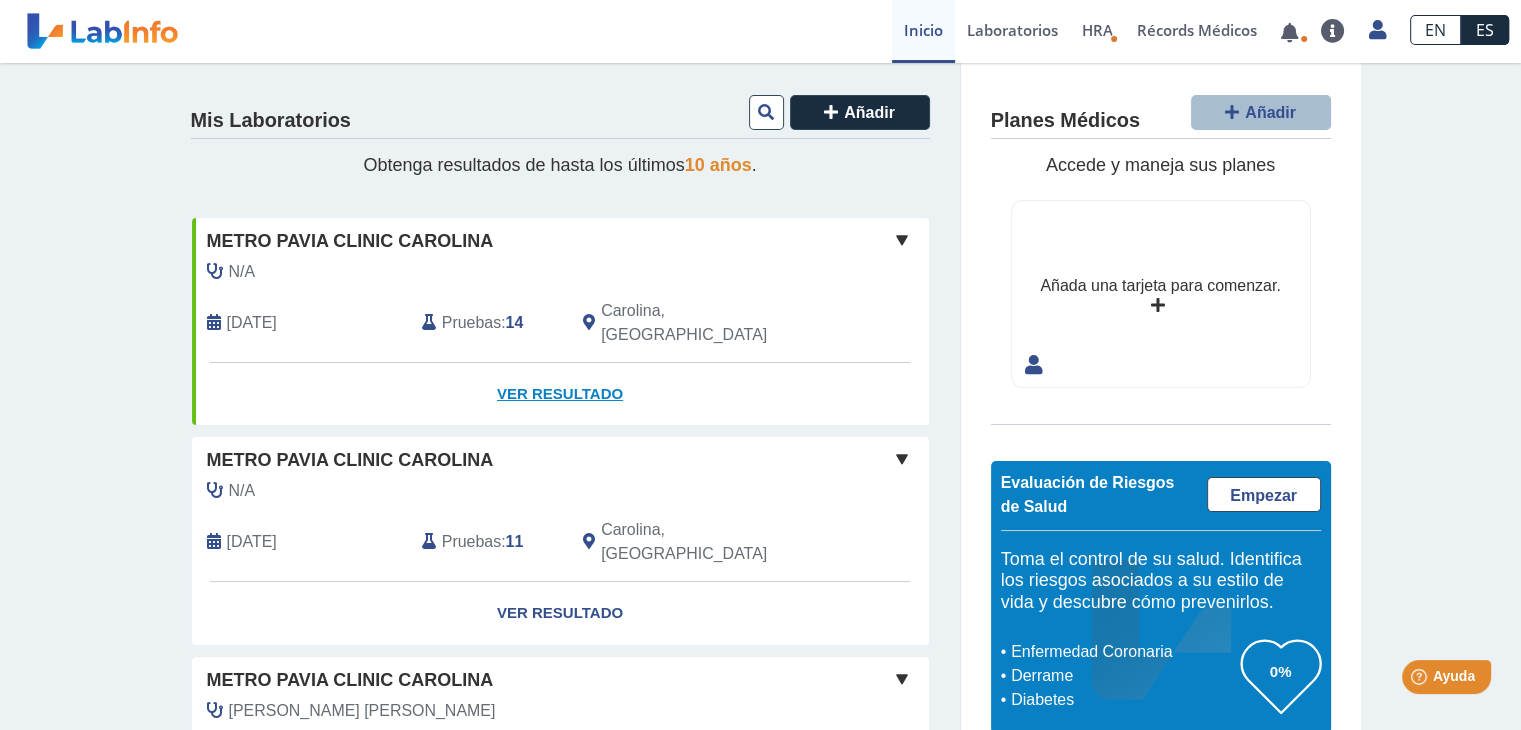 click on "Ver Resultado" 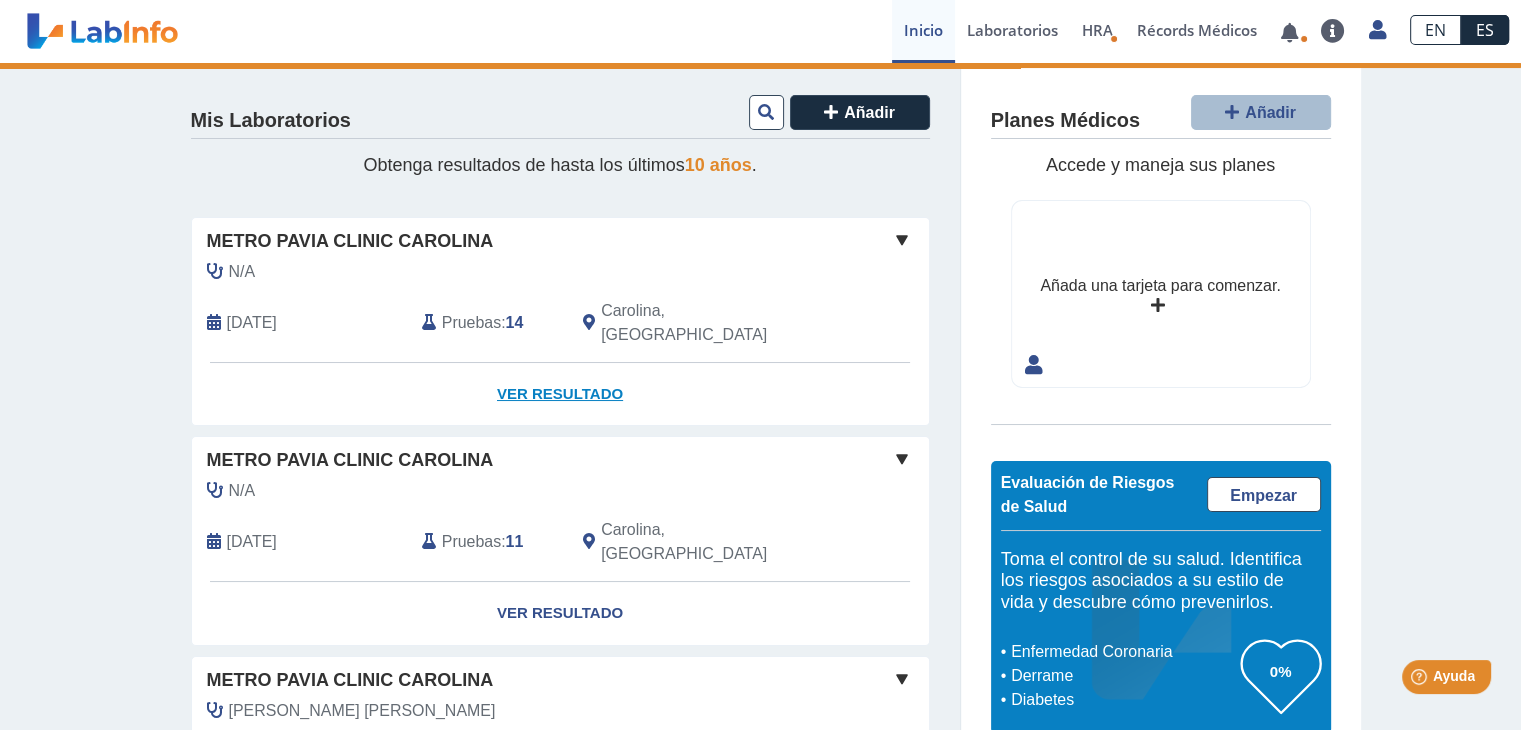 click on "Ver Resultado" 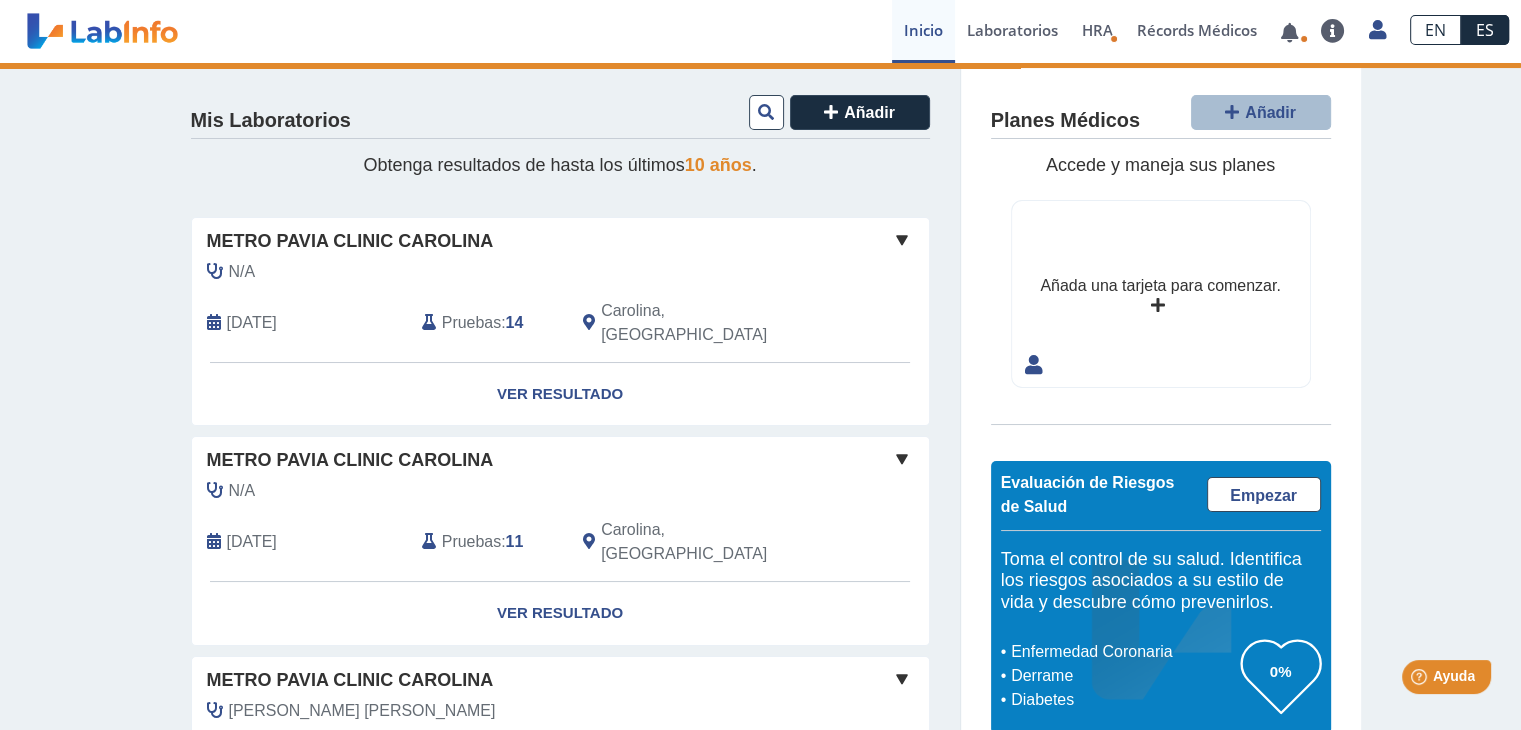 click on "Pruebas" 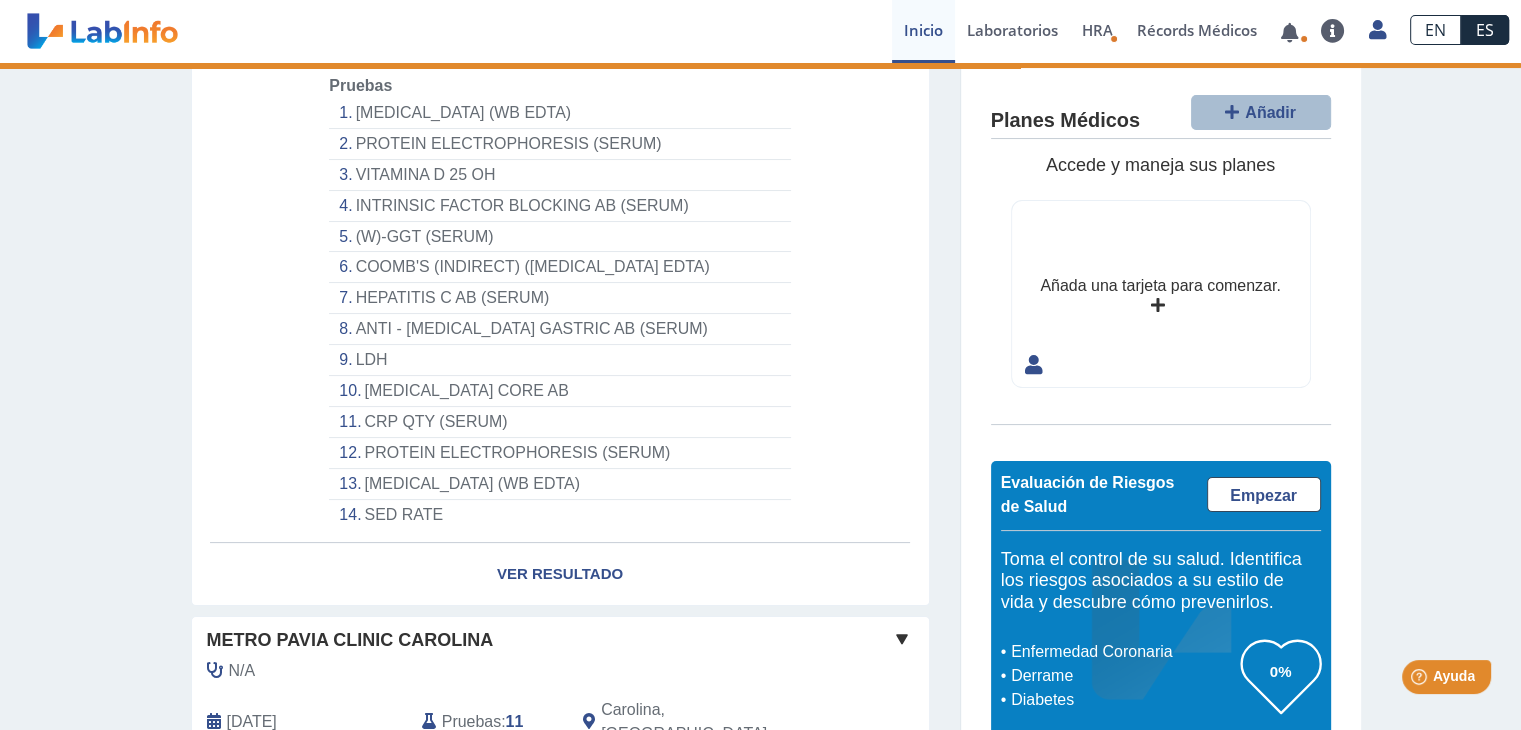 scroll, scrollTop: 400, scrollLeft: 0, axis: vertical 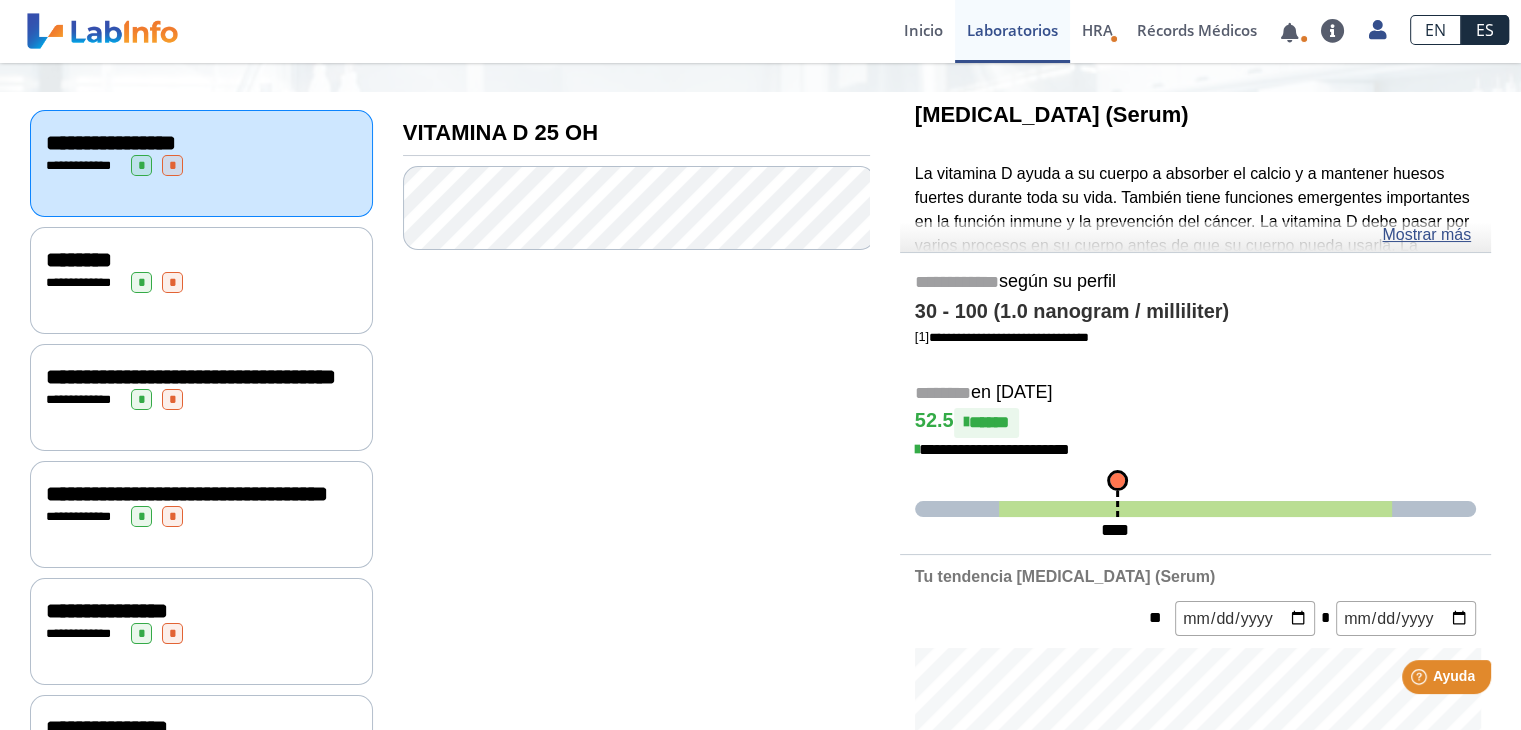 click on "**********" 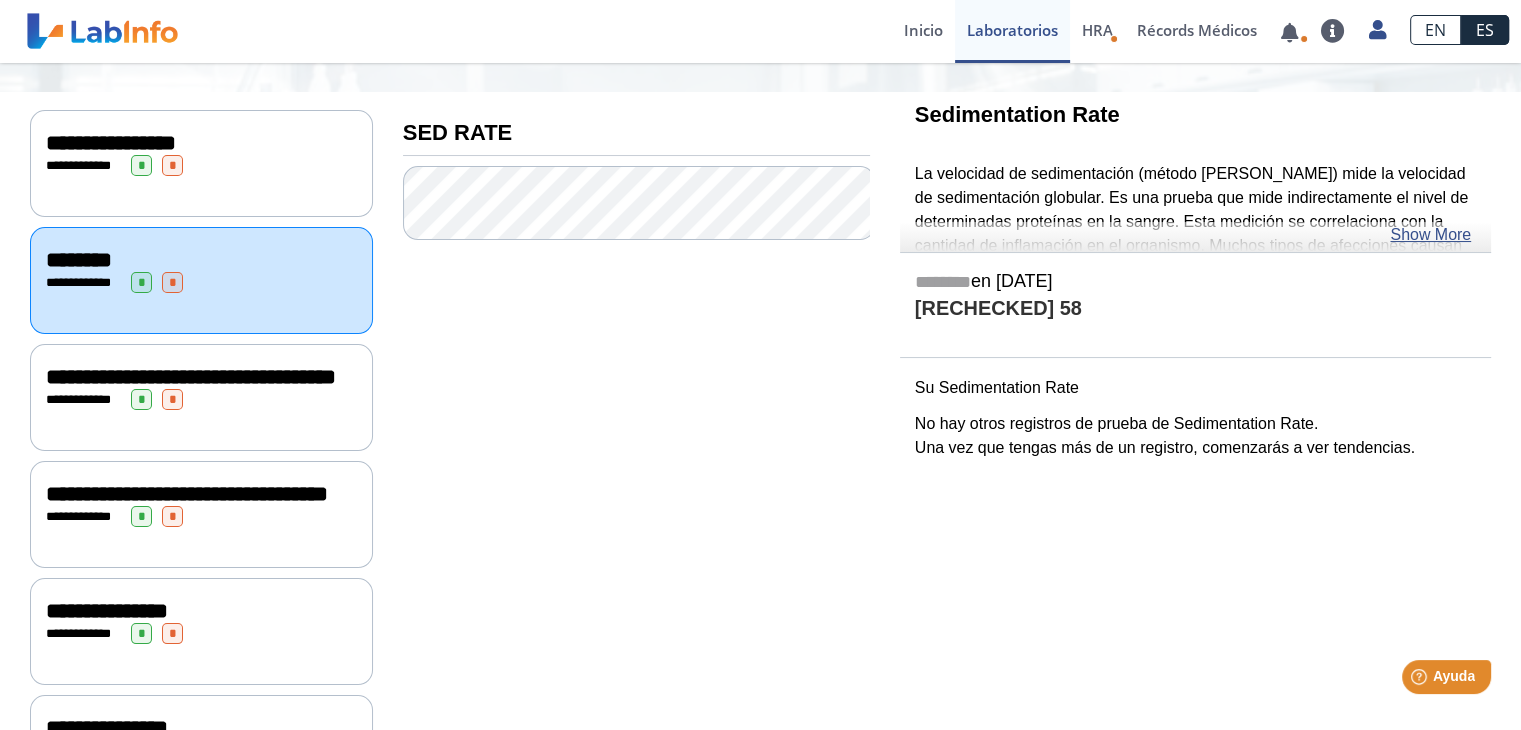 click on "**********" 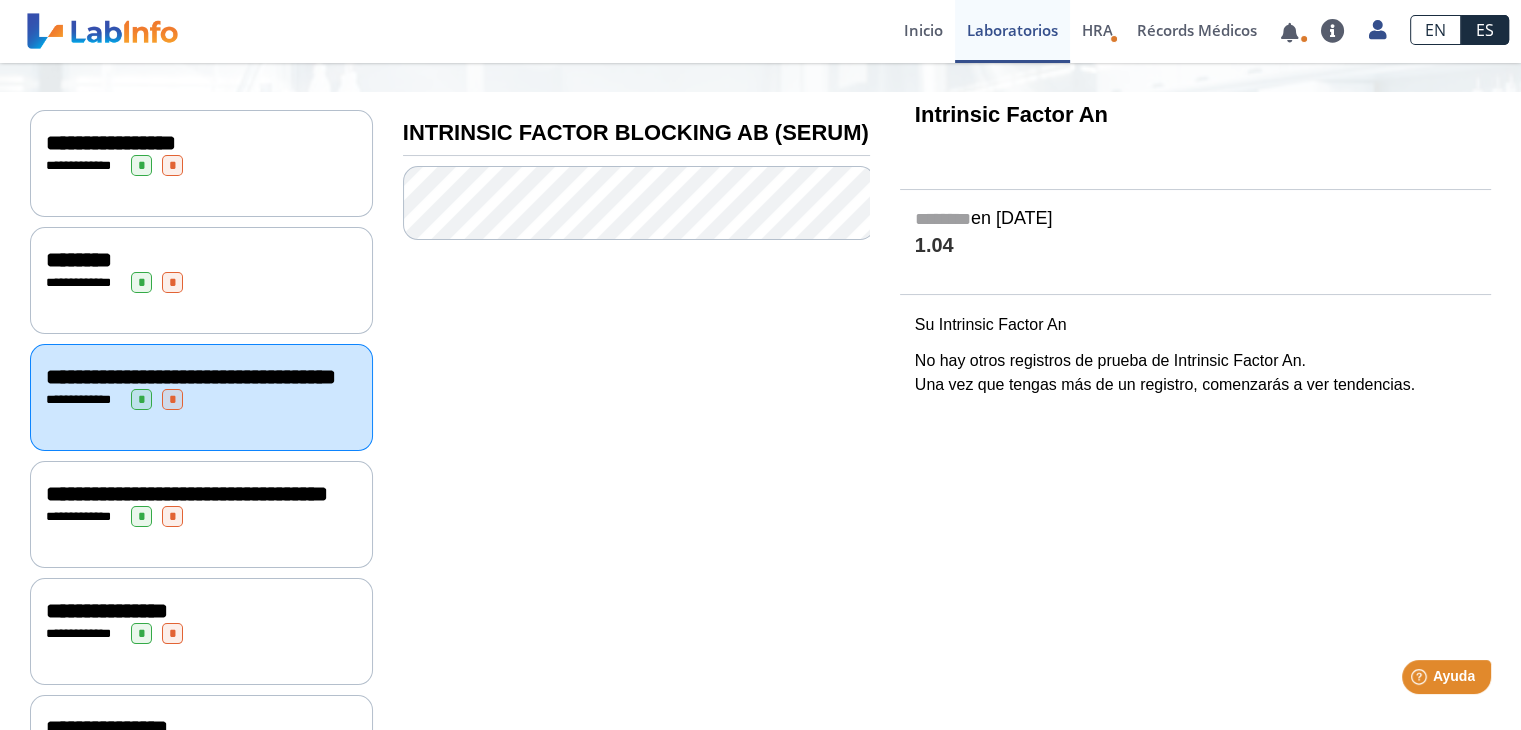 click on "**********" 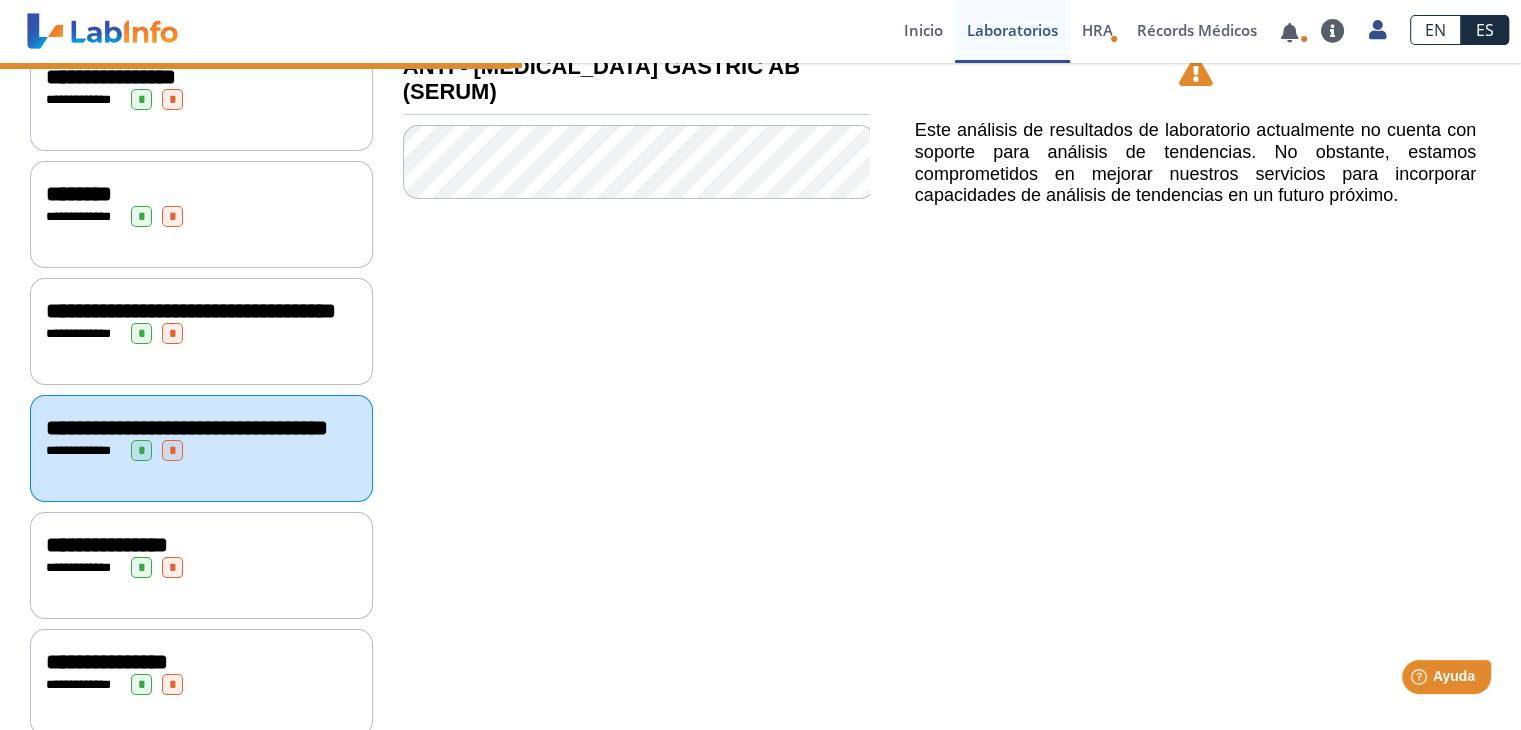 scroll, scrollTop: 302, scrollLeft: 0, axis: vertical 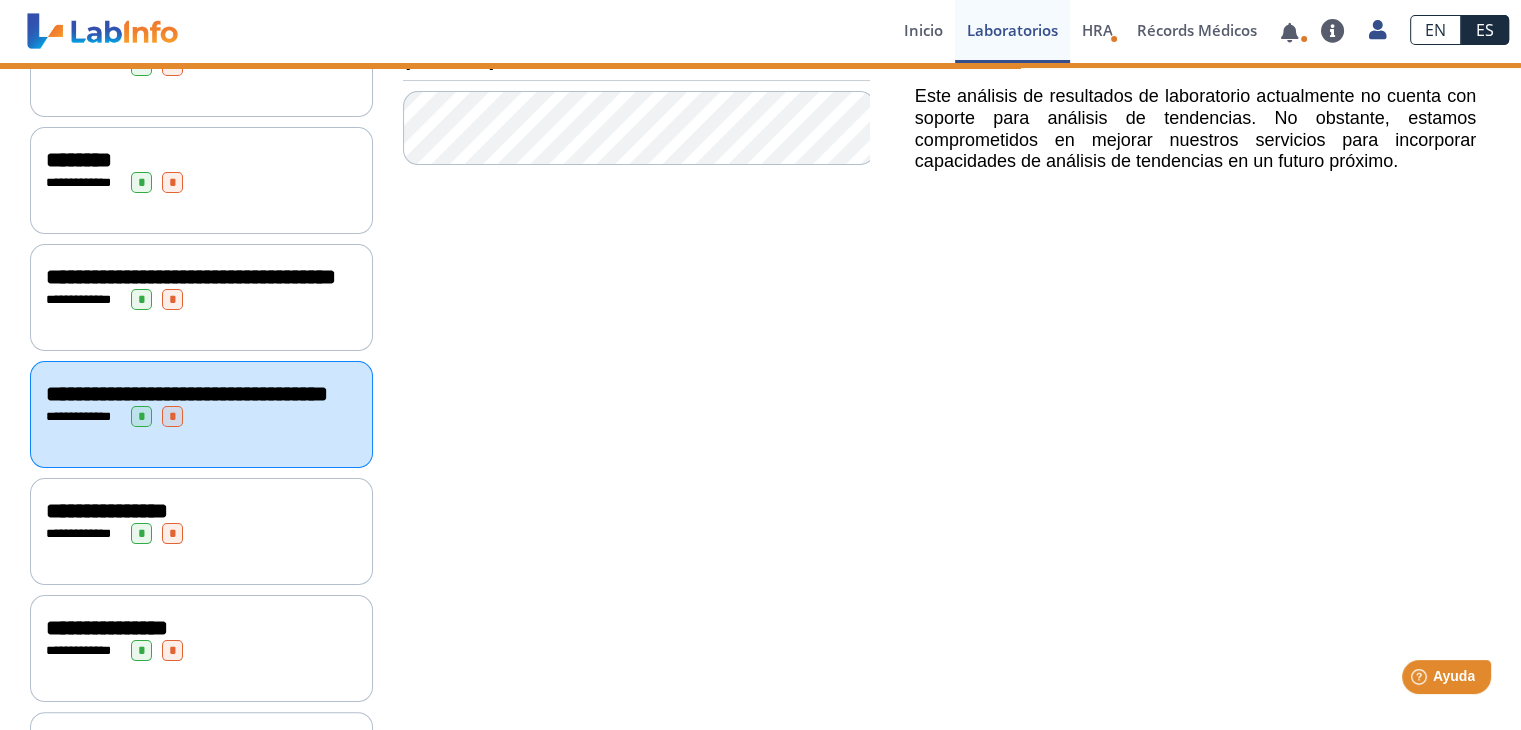click on "**********" 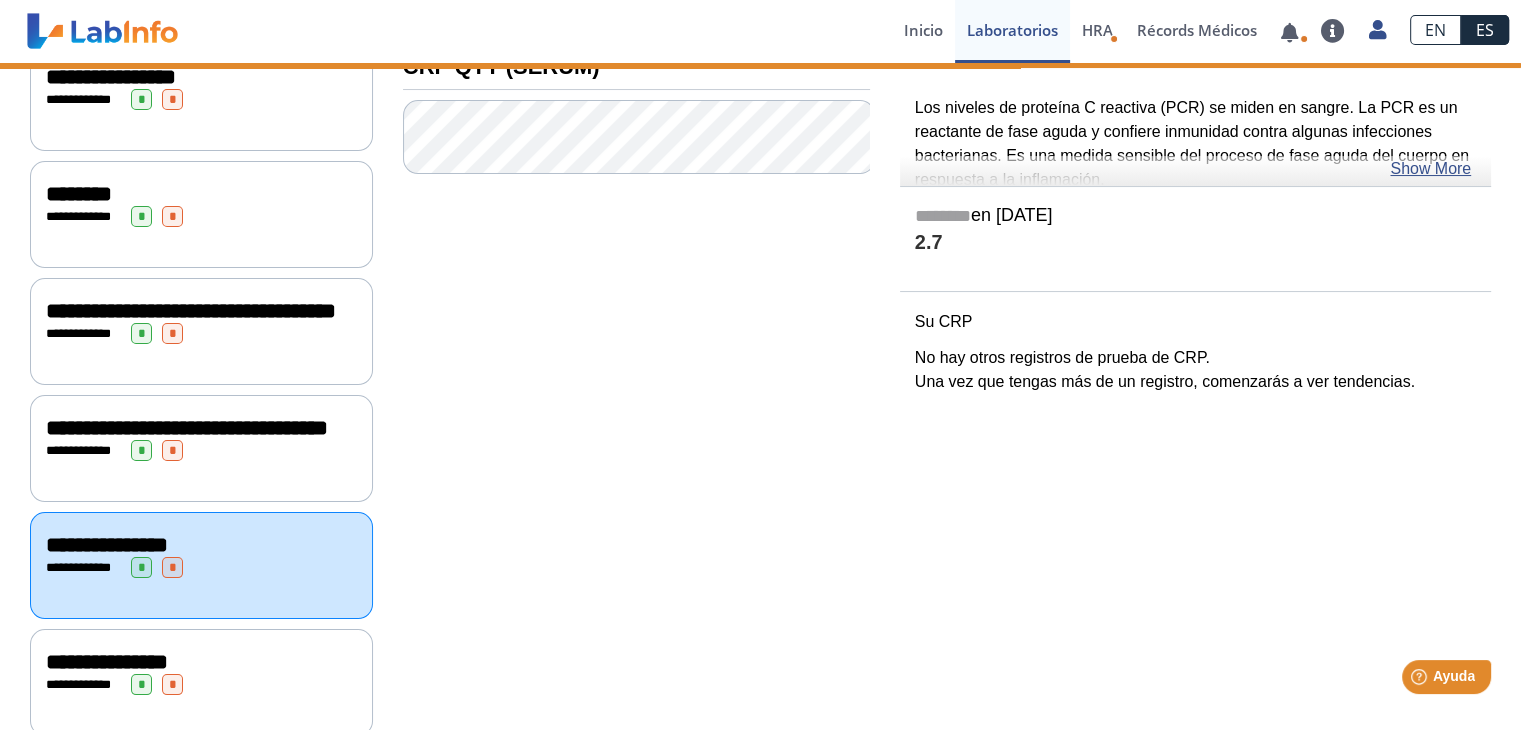 scroll, scrollTop: 302, scrollLeft: 0, axis: vertical 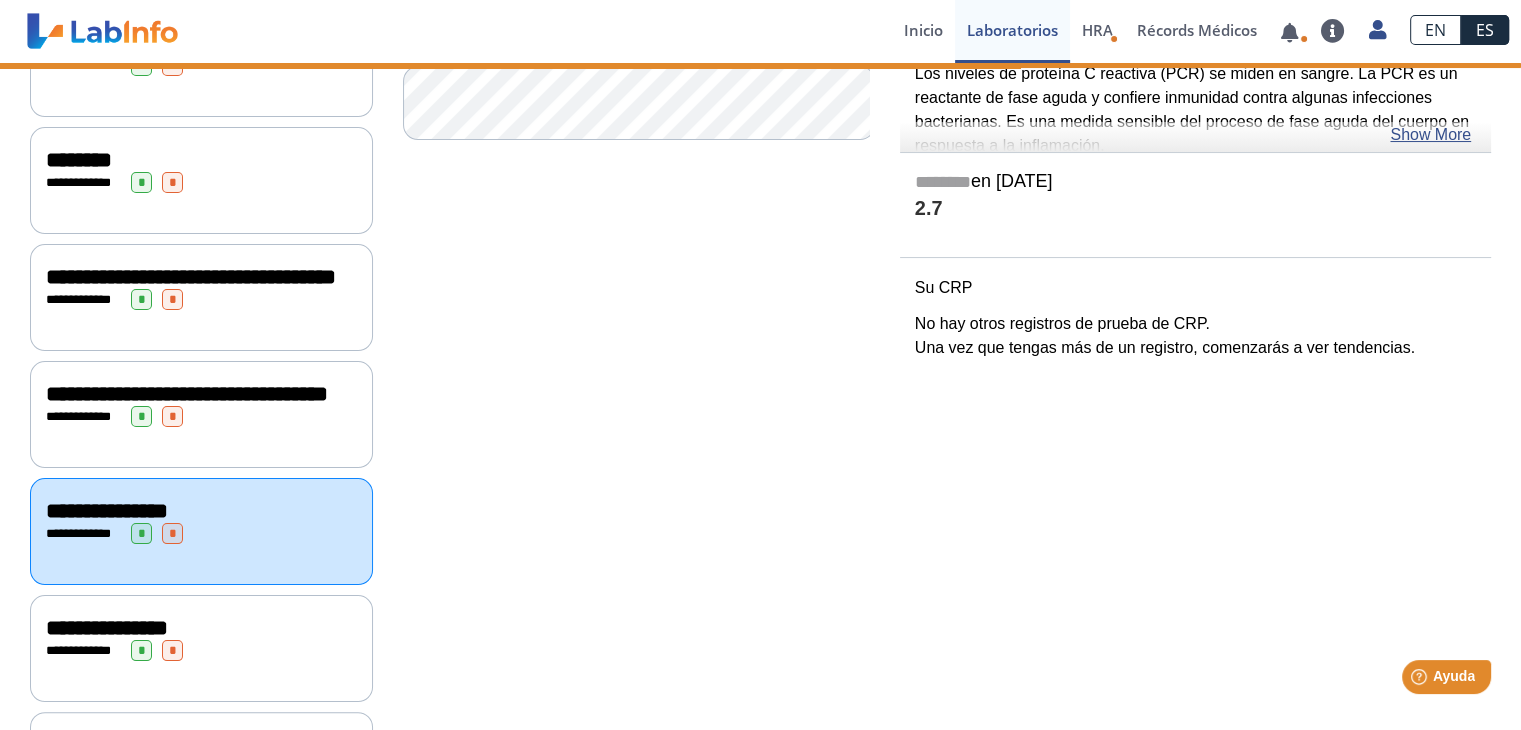 click on "**********" 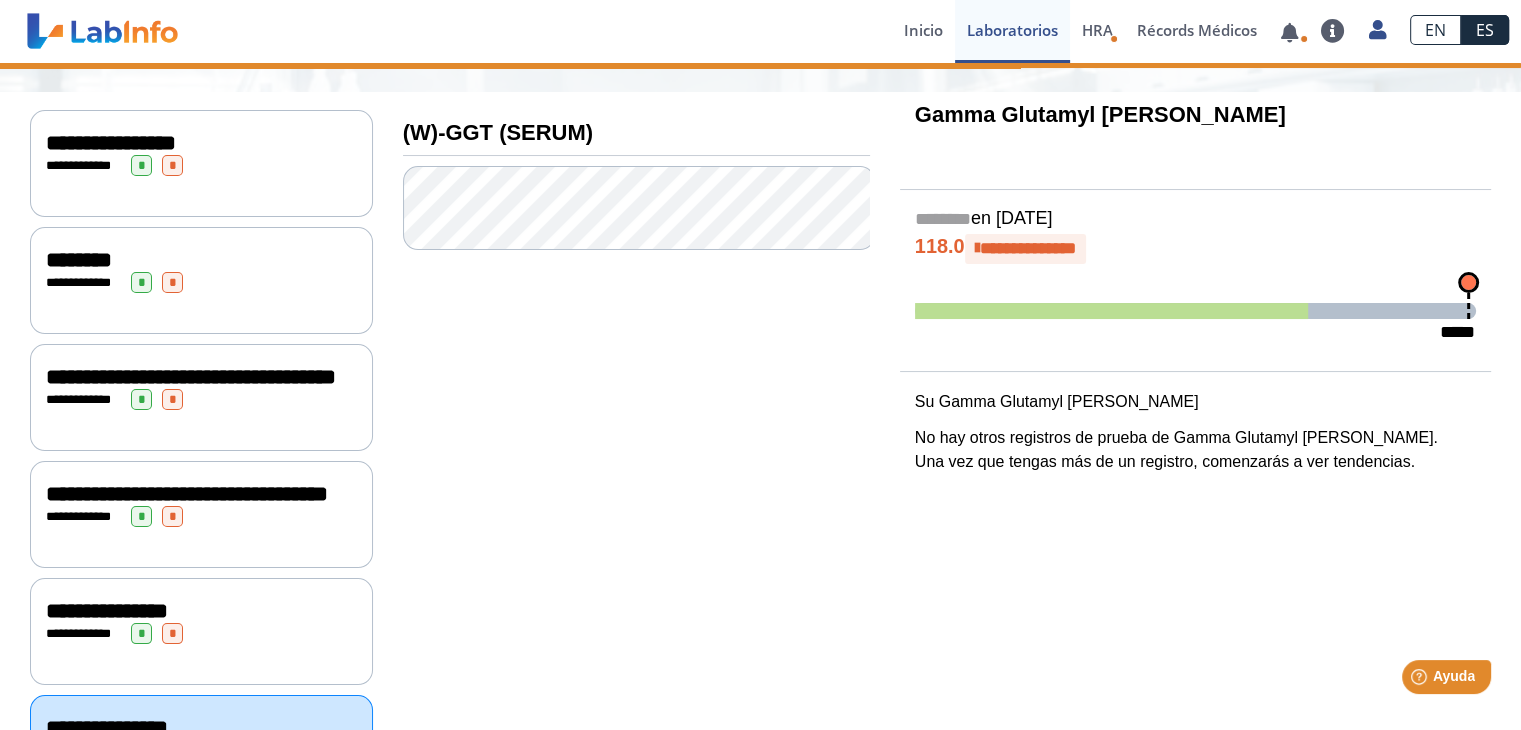 scroll, scrollTop: 402, scrollLeft: 0, axis: vertical 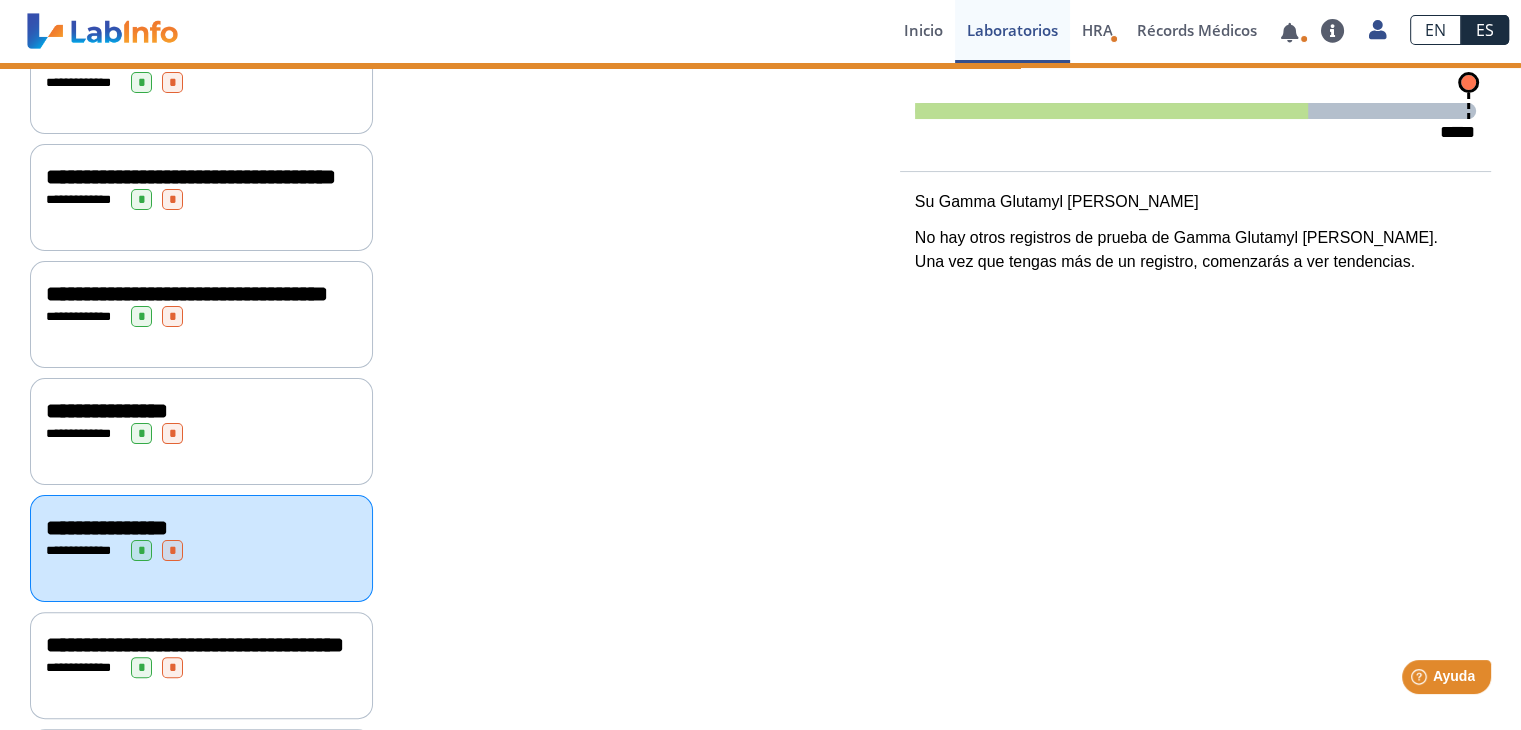 click on "**********" 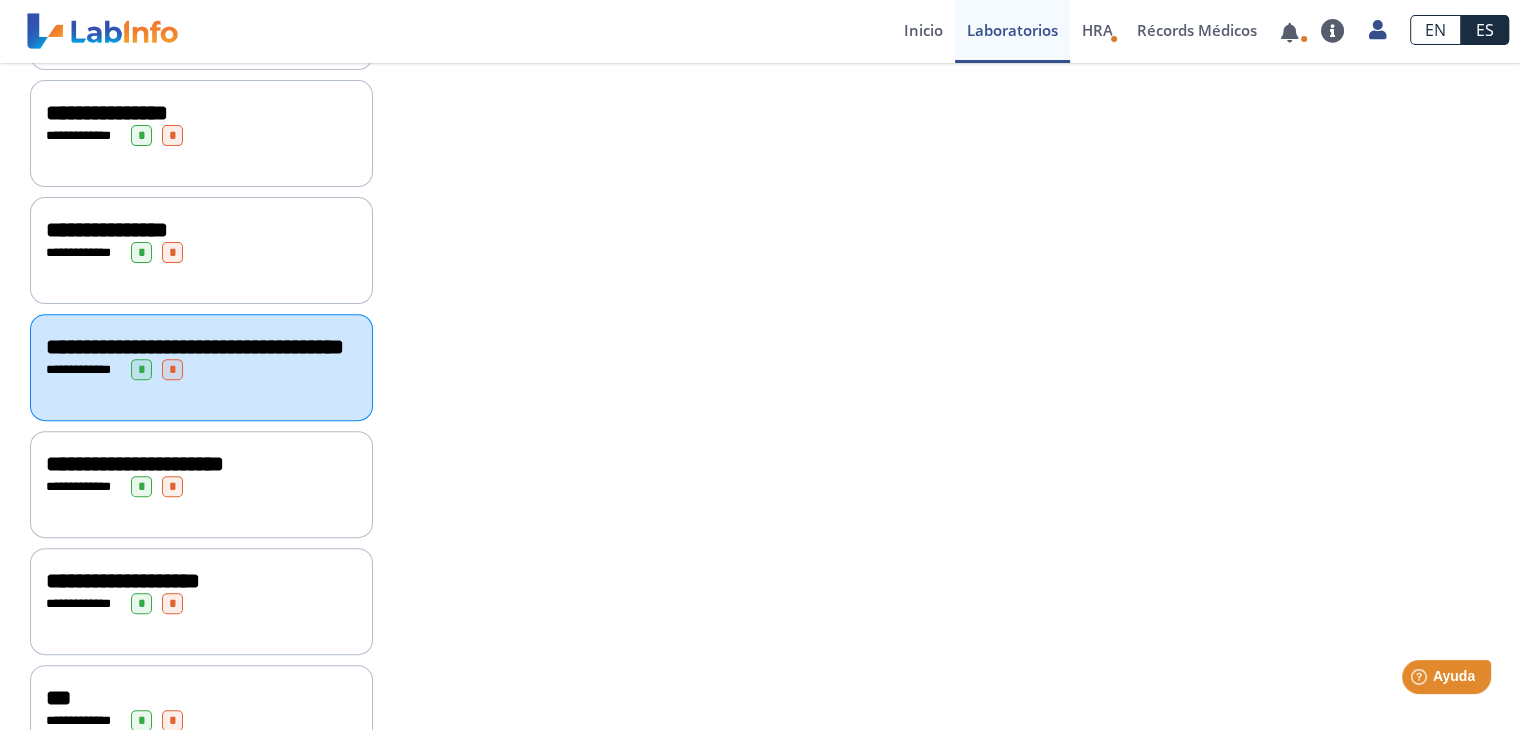 scroll, scrollTop: 702, scrollLeft: 0, axis: vertical 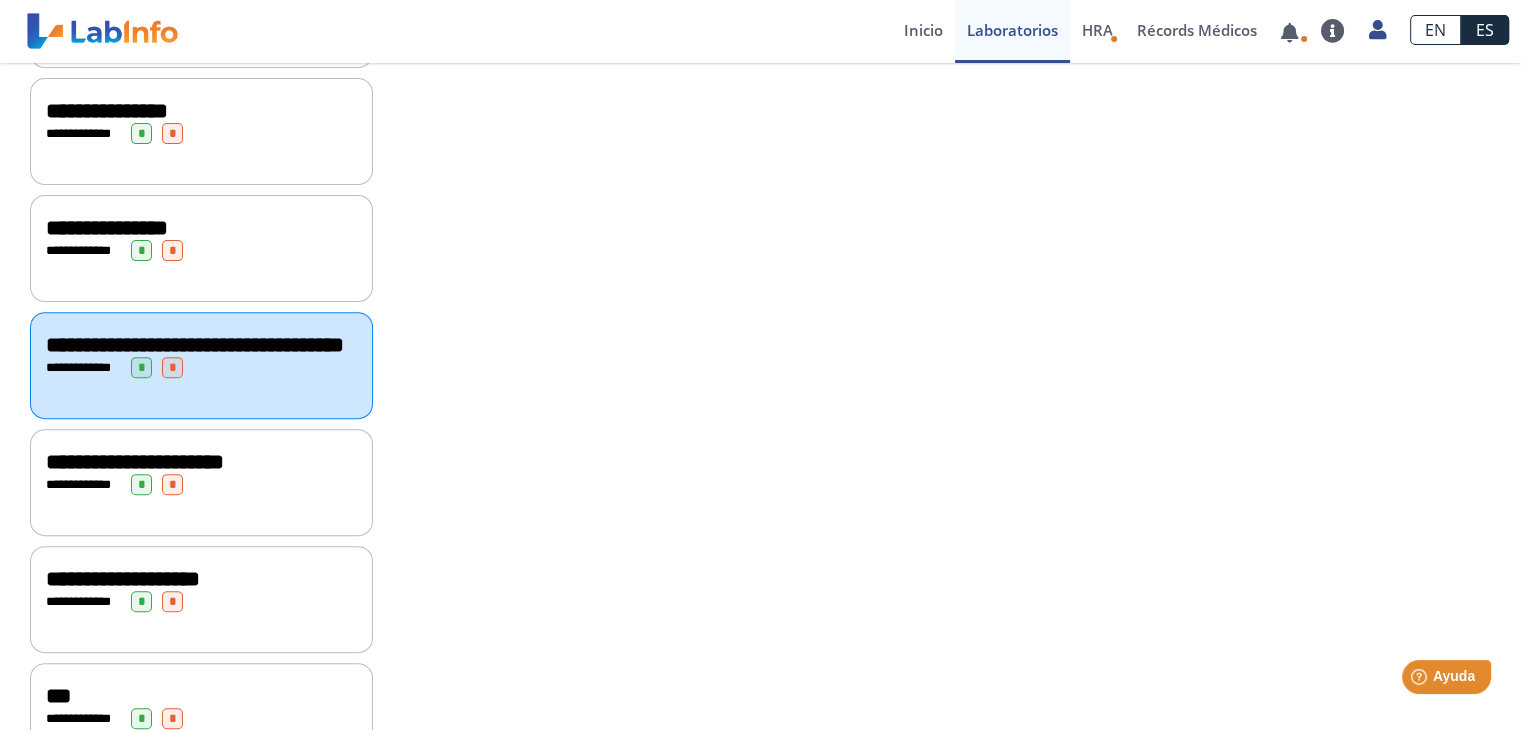 click on "**********" 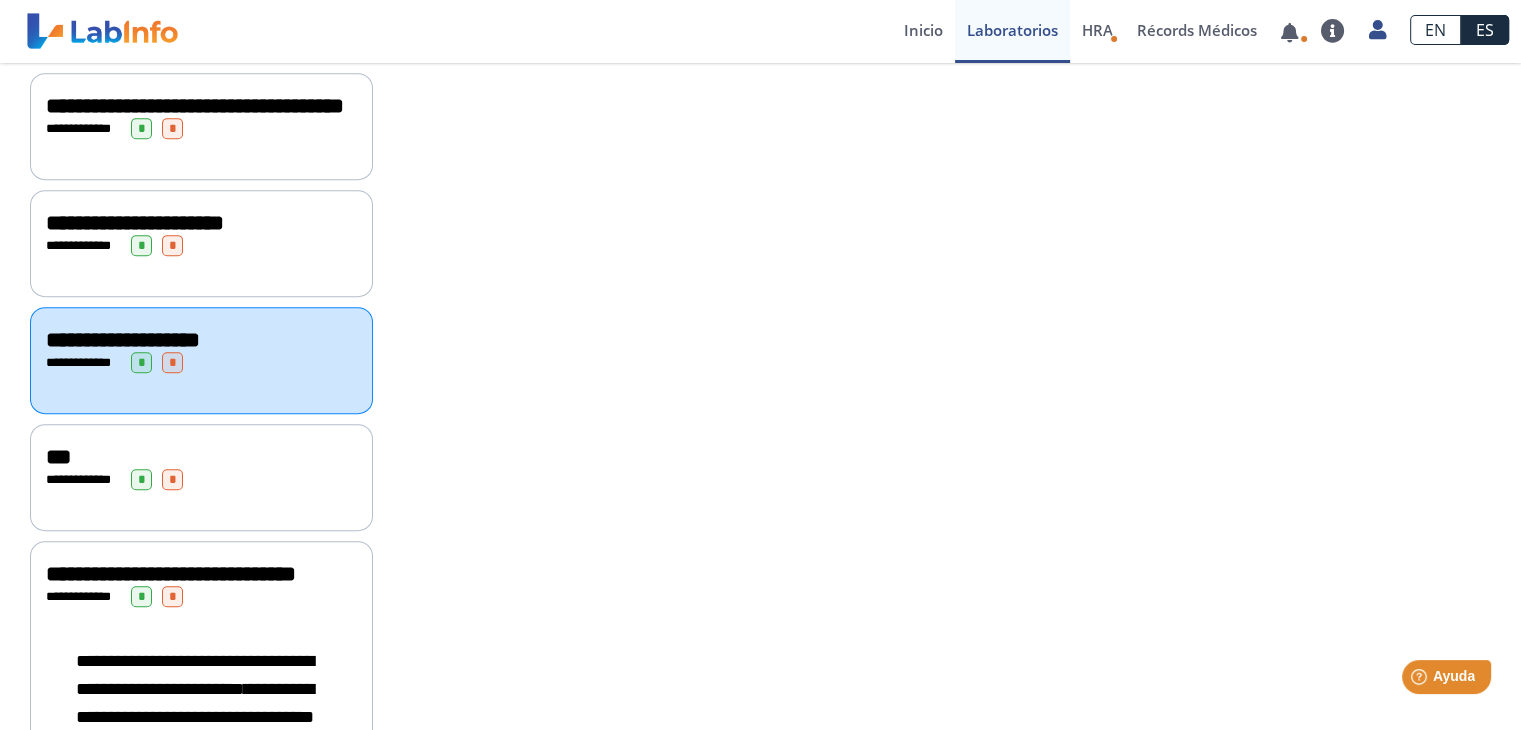 scroll, scrollTop: 1002, scrollLeft: 0, axis: vertical 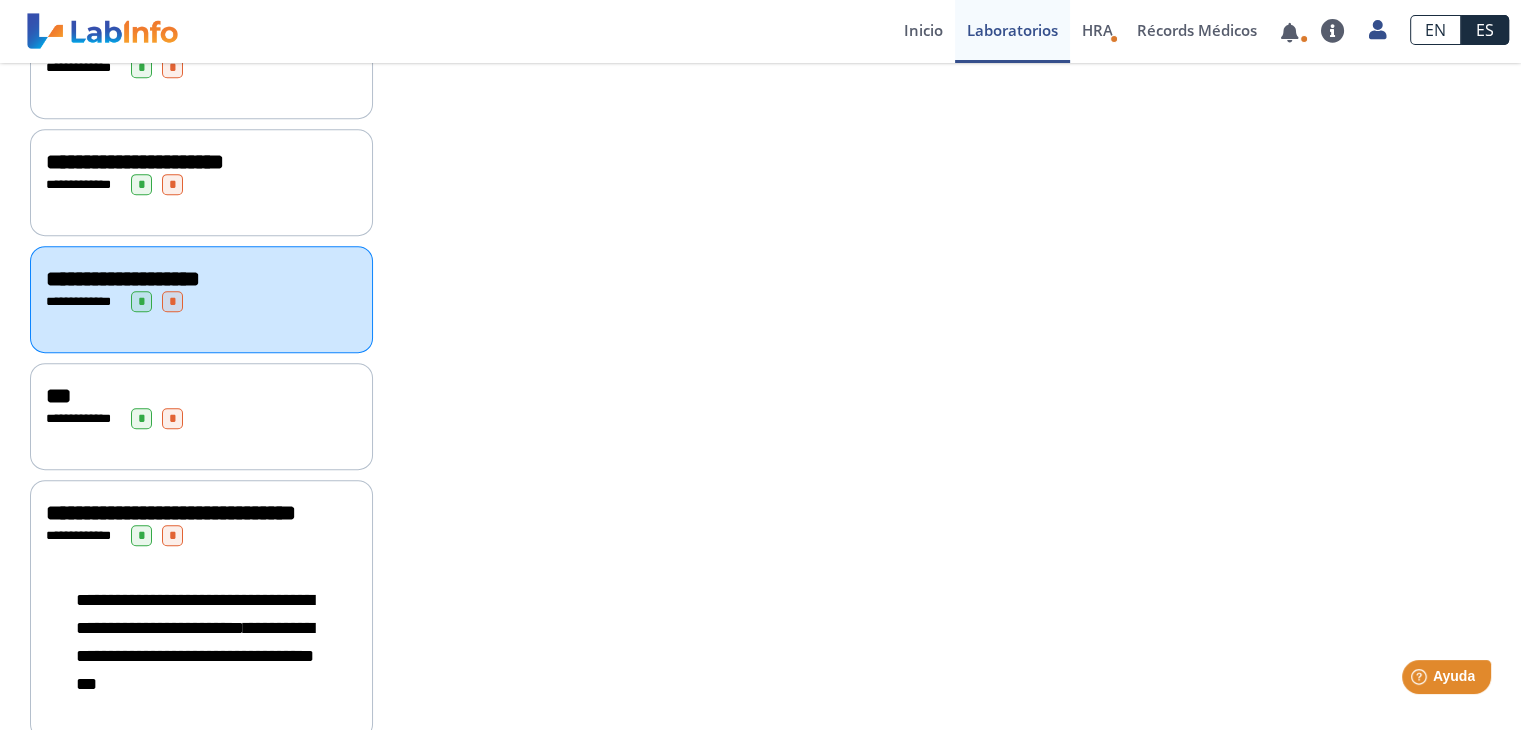 click on "**********" 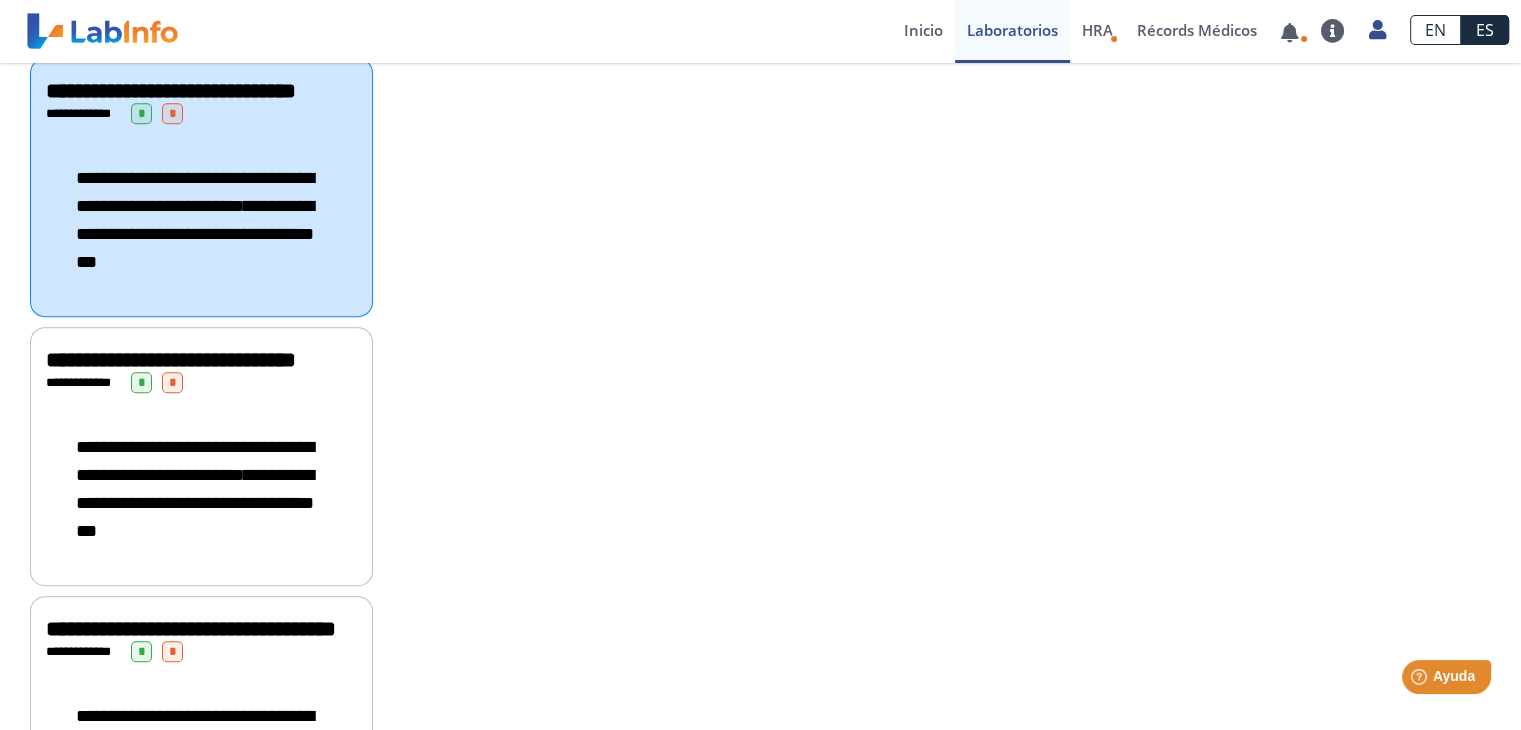 scroll, scrollTop: 1600, scrollLeft: 0, axis: vertical 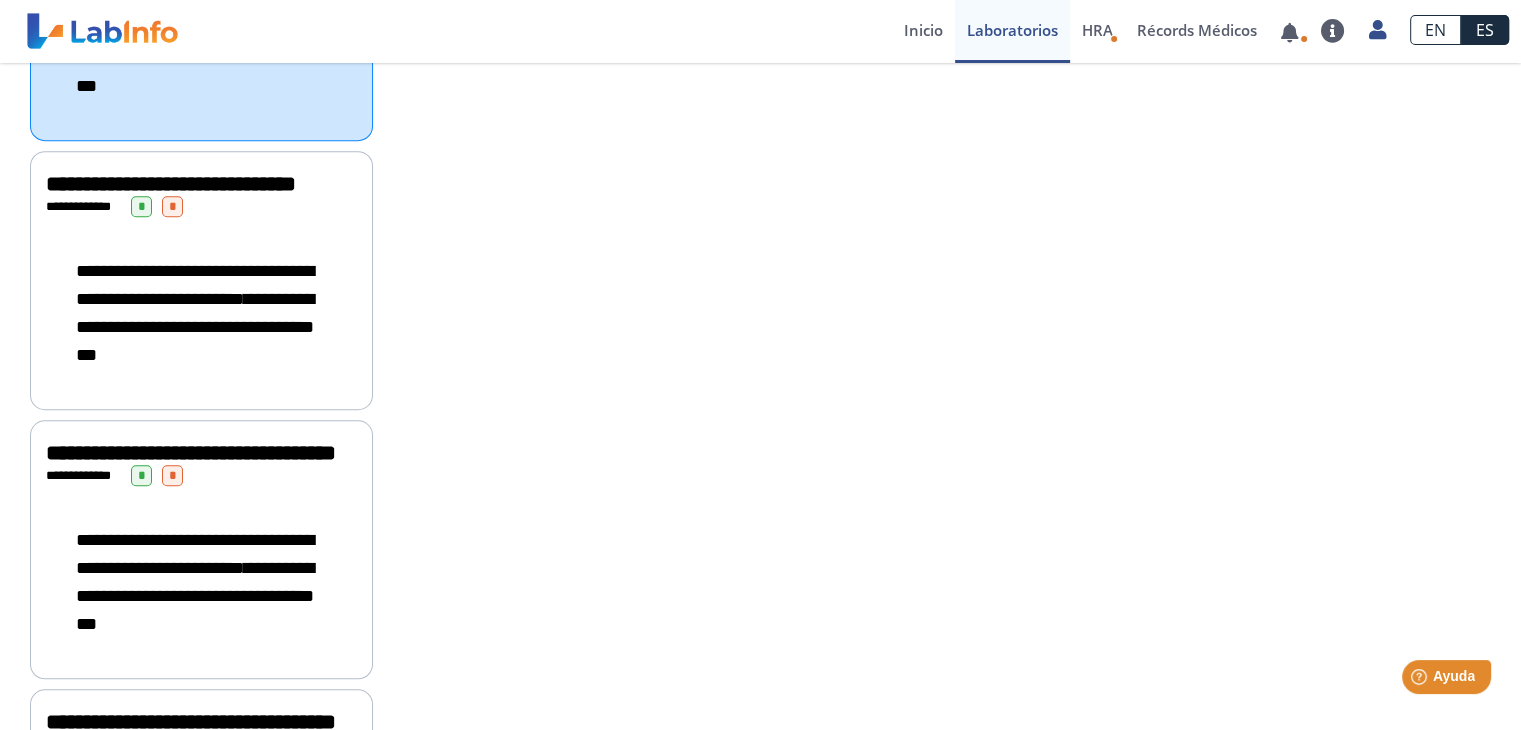 click on "**********" 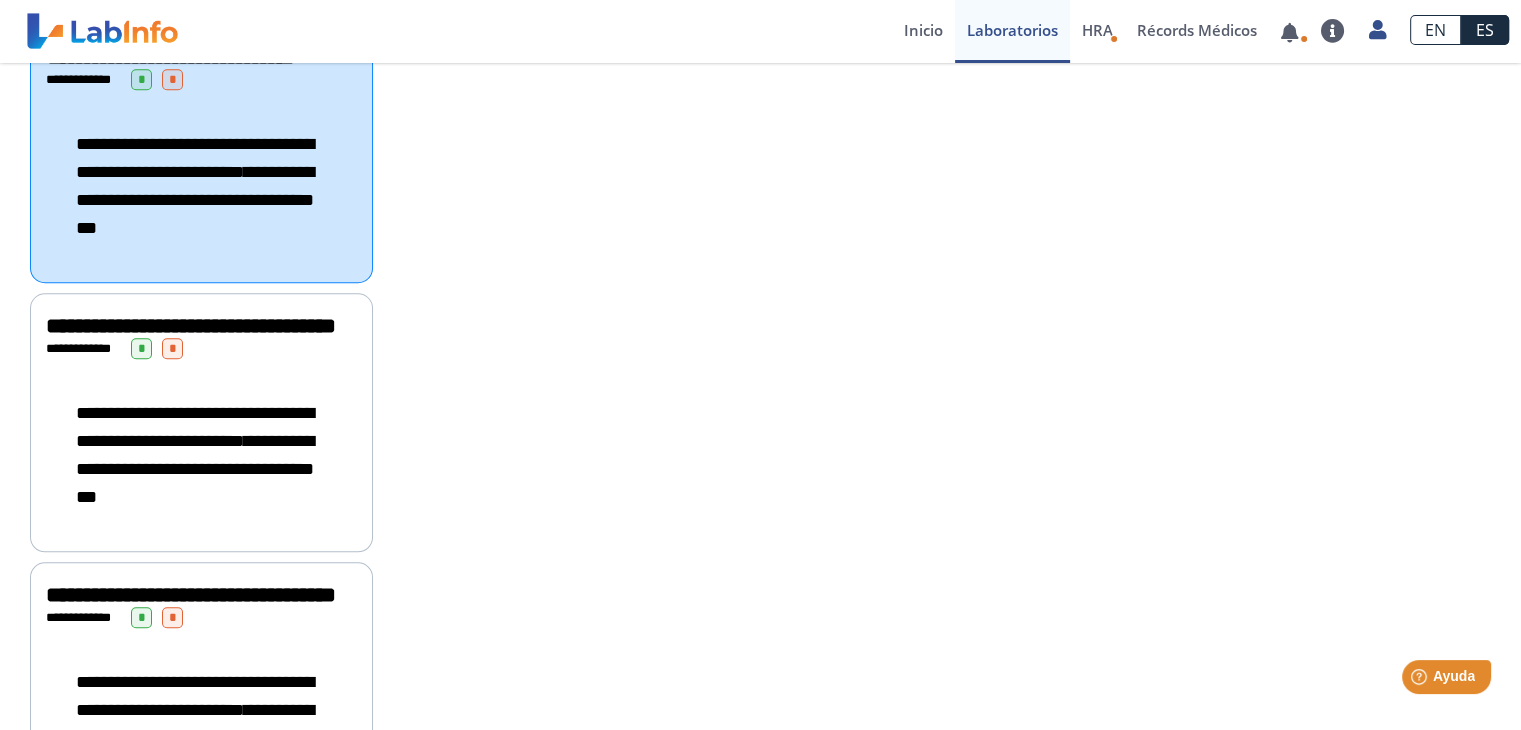 scroll, scrollTop: 1900, scrollLeft: 0, axis: vertical 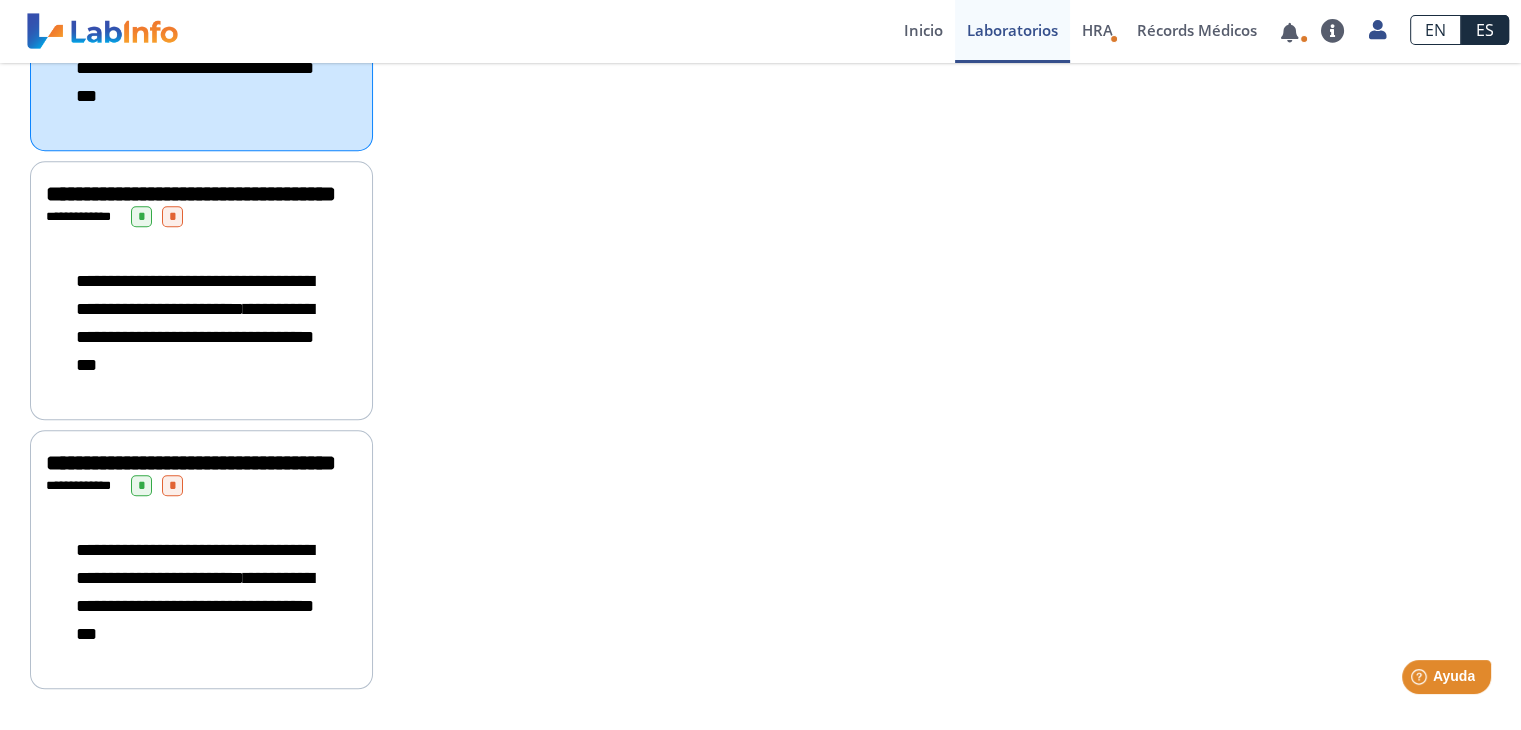 click on "**********" 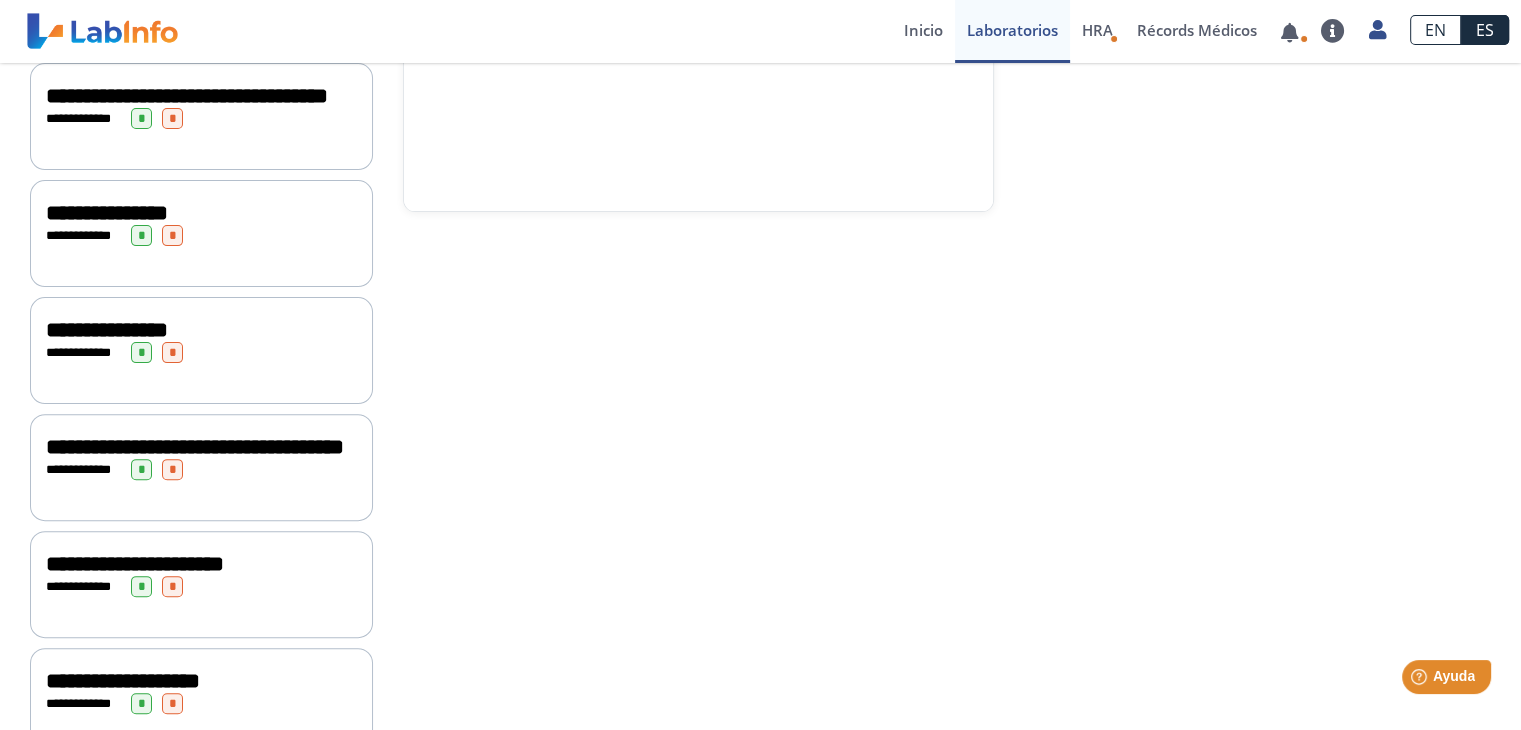 scroll, scrollTop: 100, scrollLeft: 0, axis: vertical 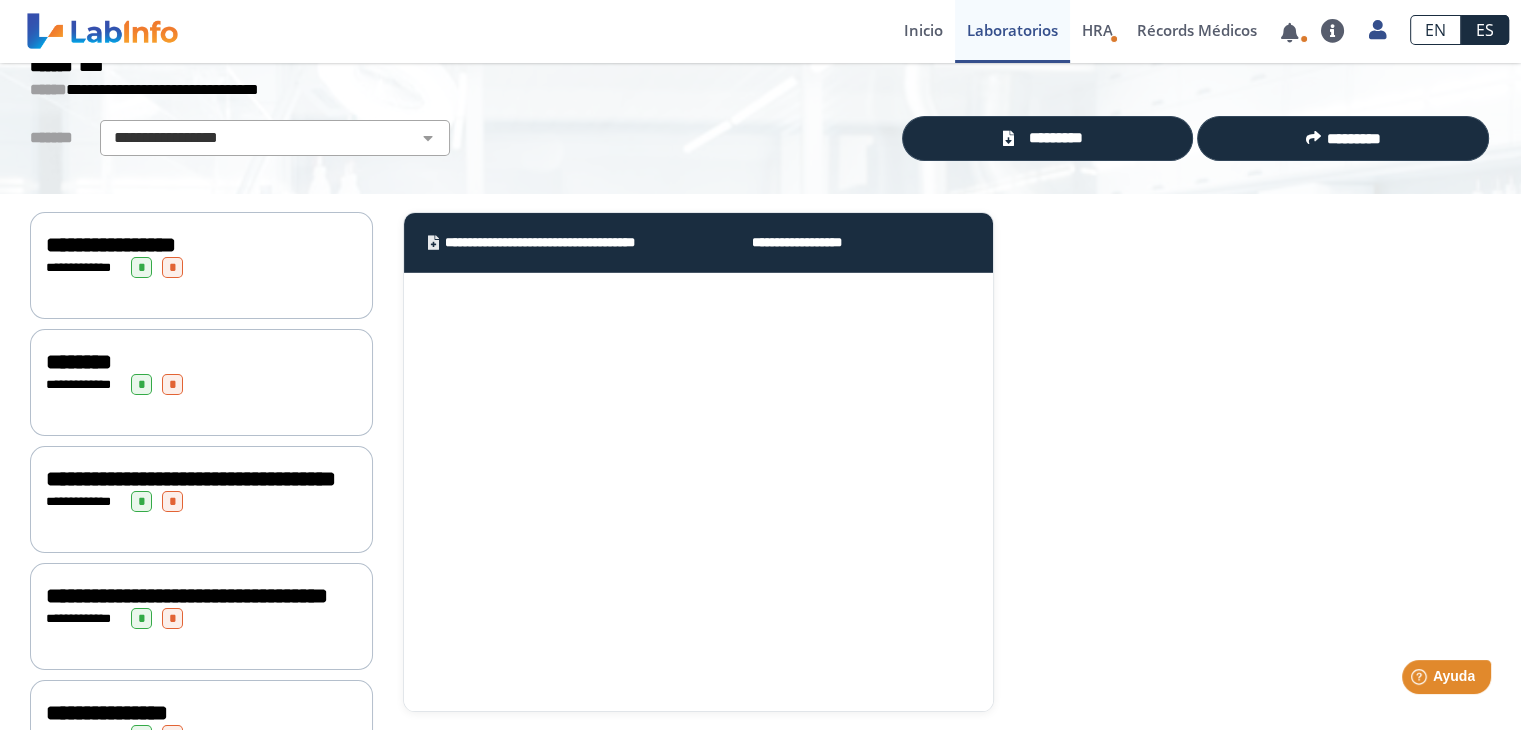 click on "**********" 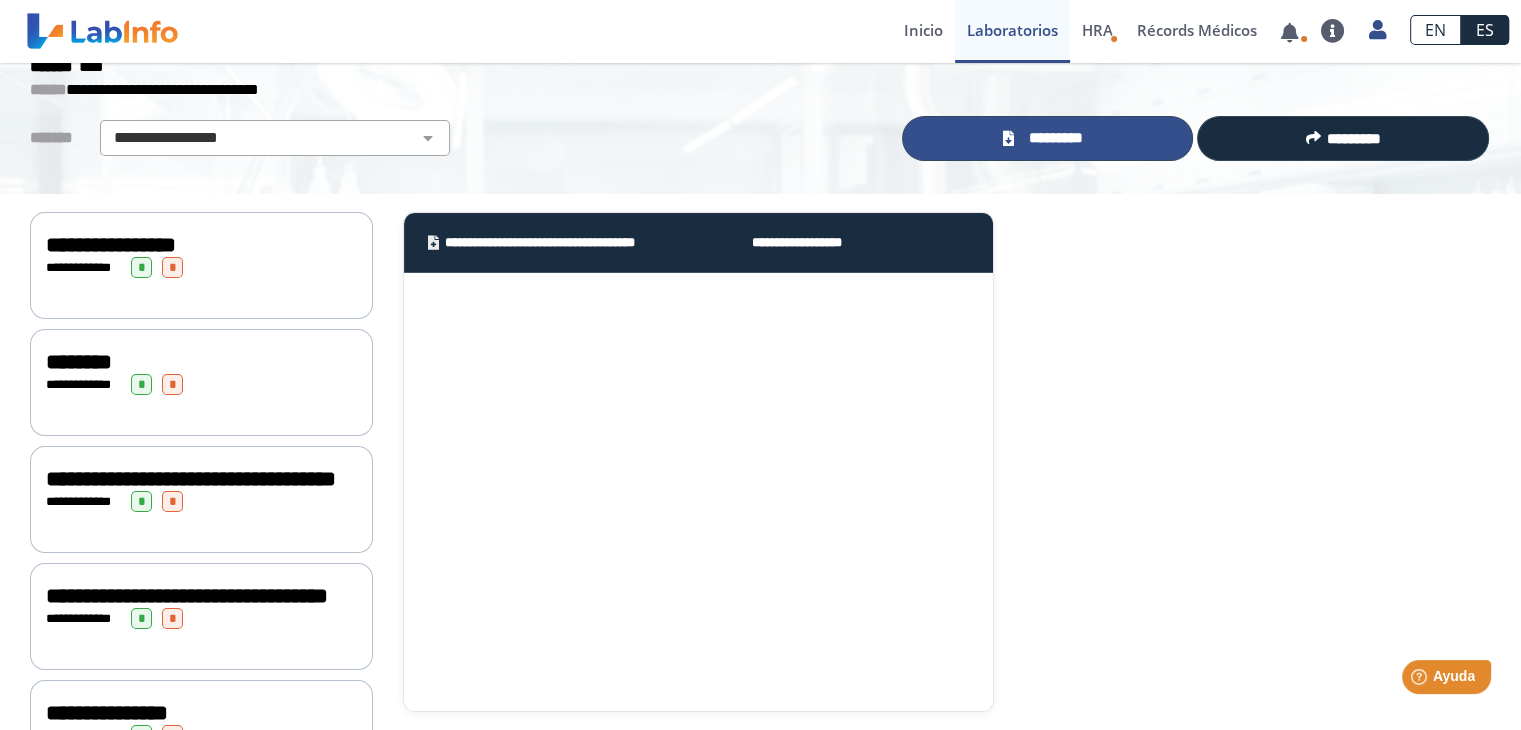 click on "*********" 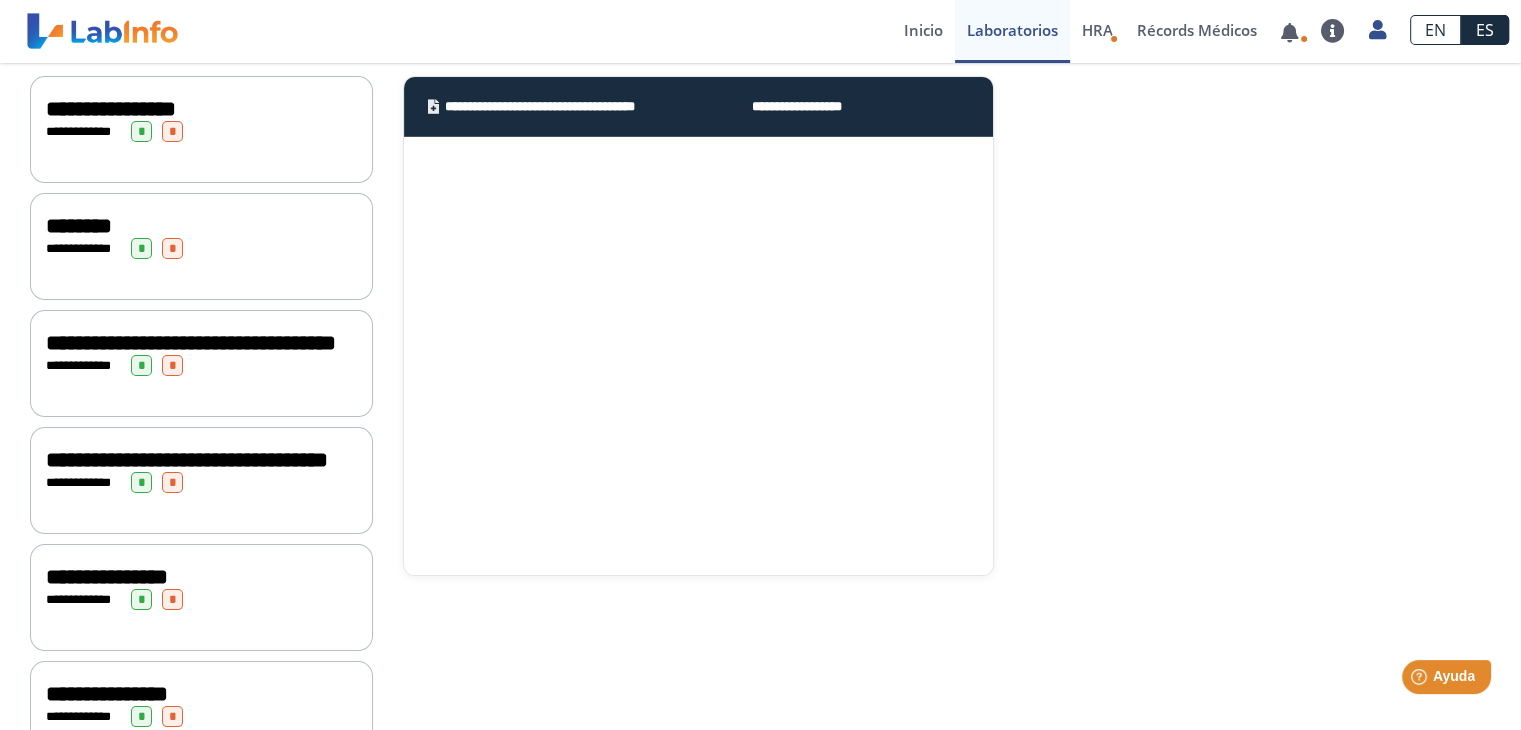 scroll, scrollTop: 0, scrollLeft: 0, axis: both 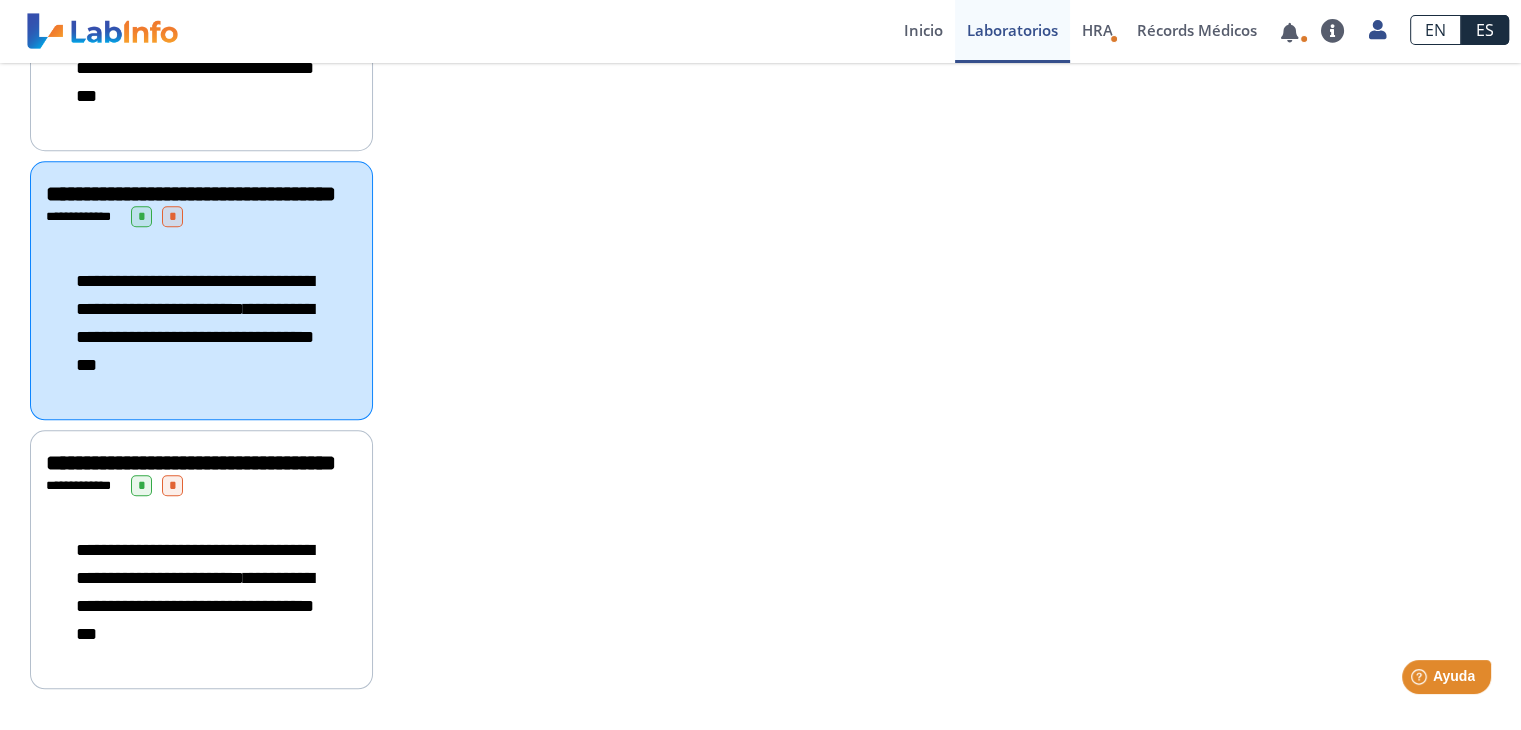 click on "**********" 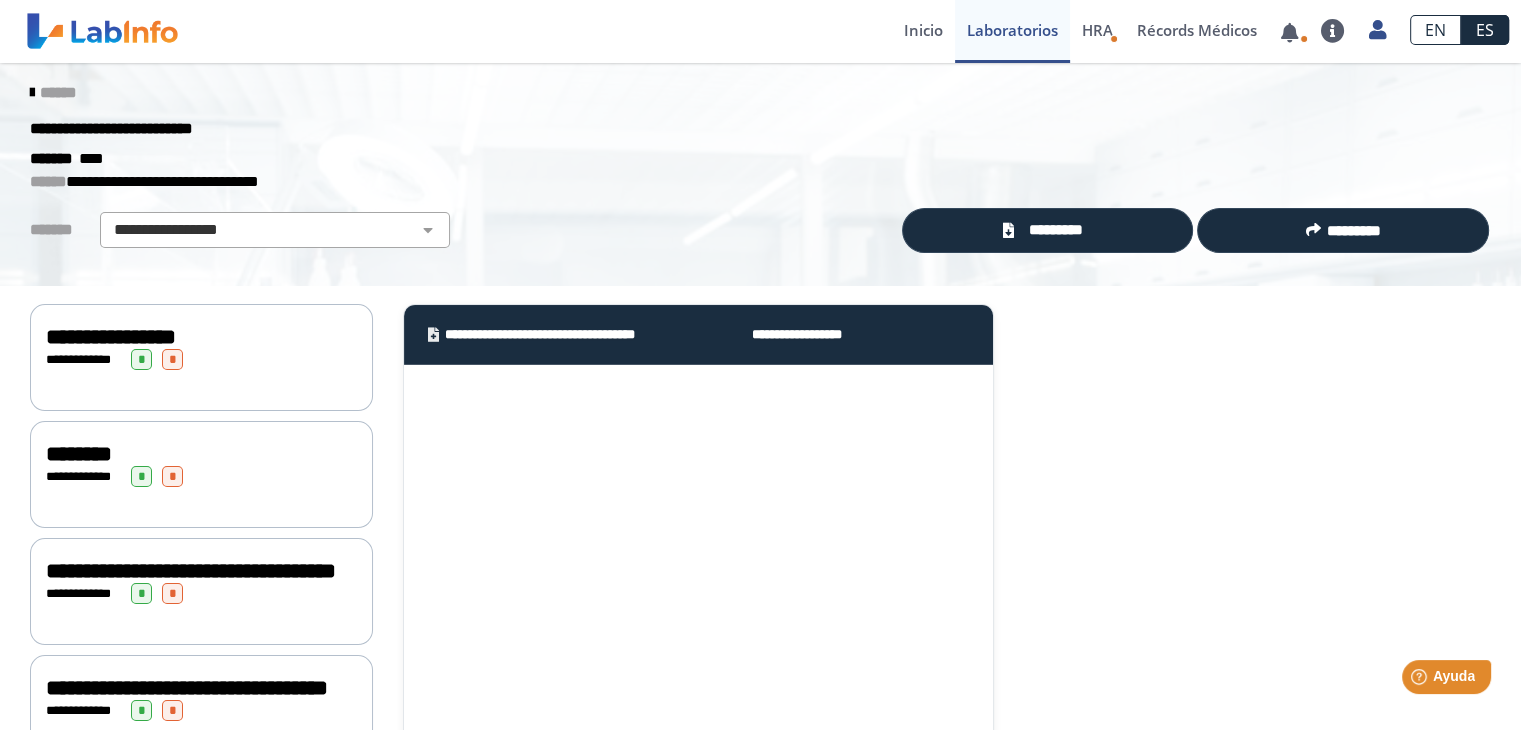 scroll, scrollTop: 0, scrollLeft: 0, axis: both 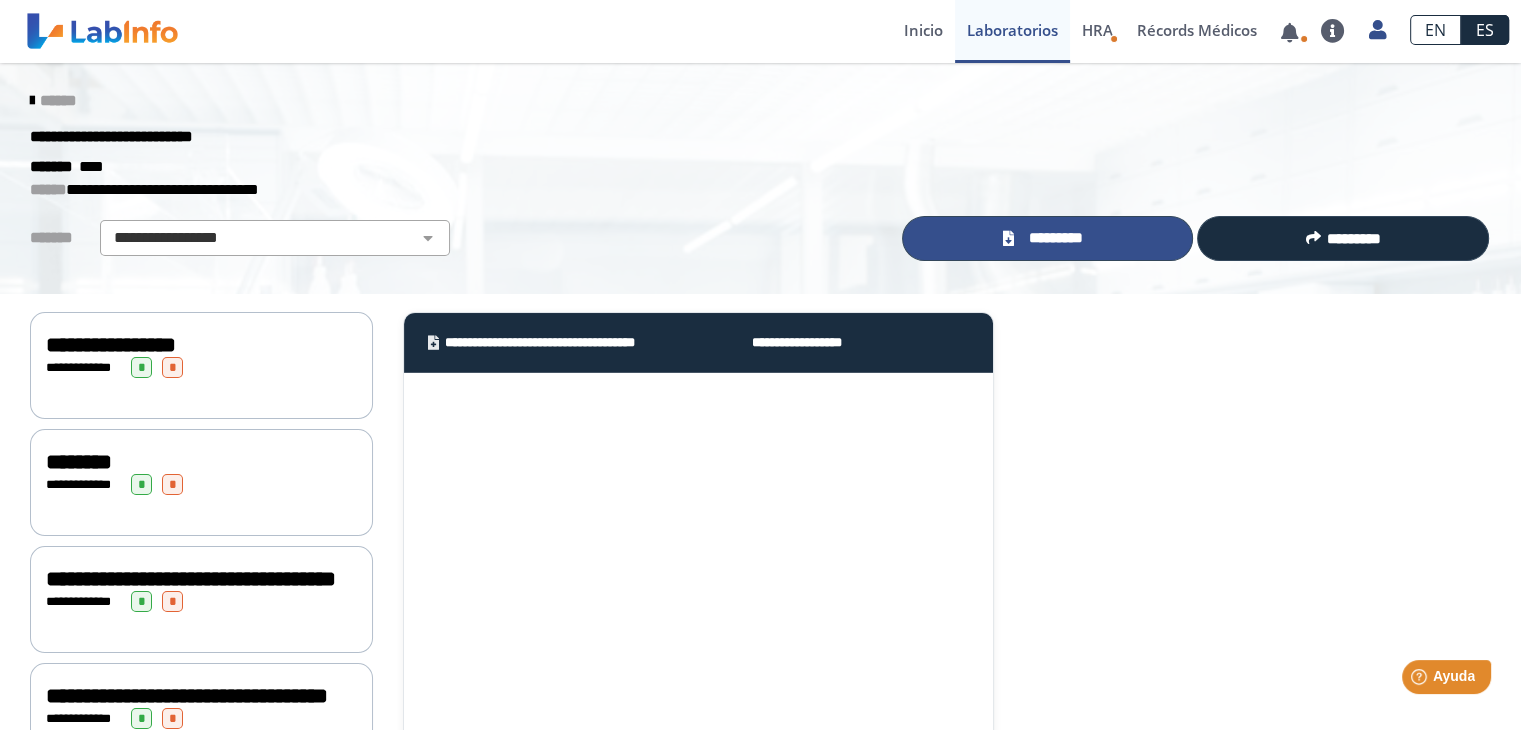 click on "*********" 